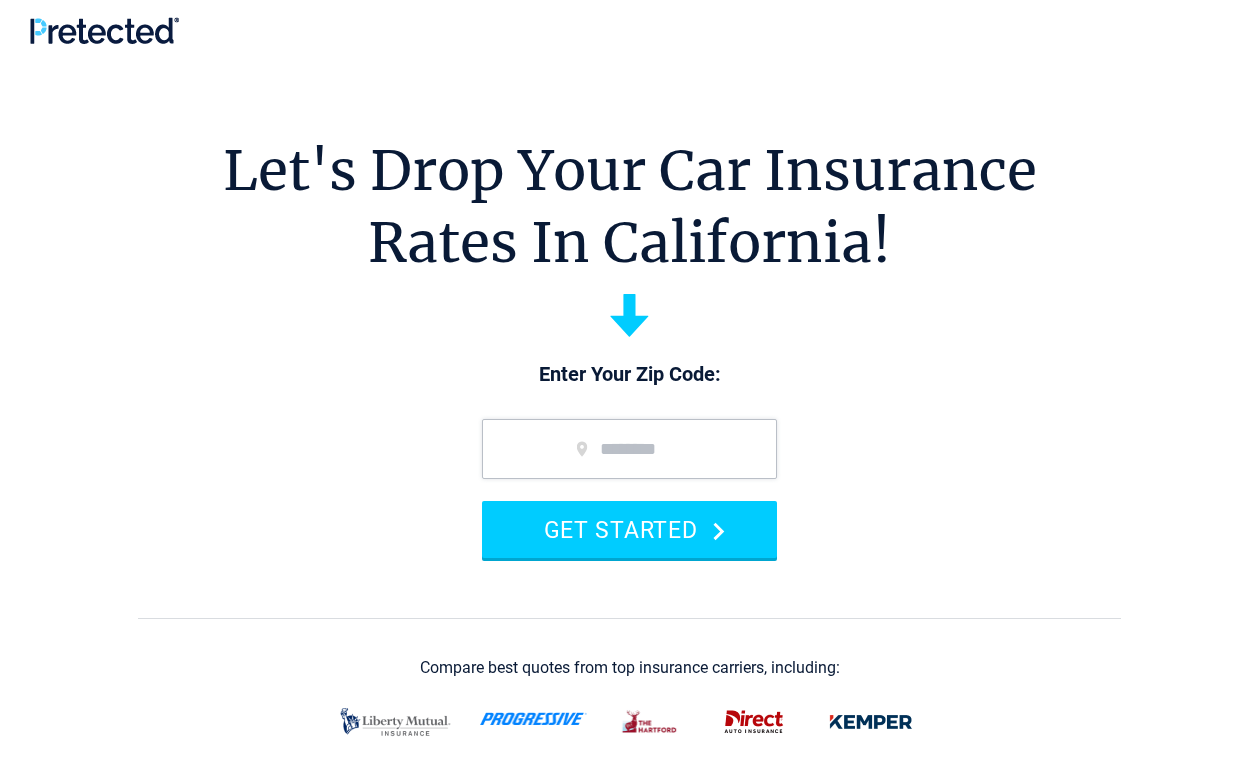scroll, scrollTop: 0, scrollLeft: 0, axis: both 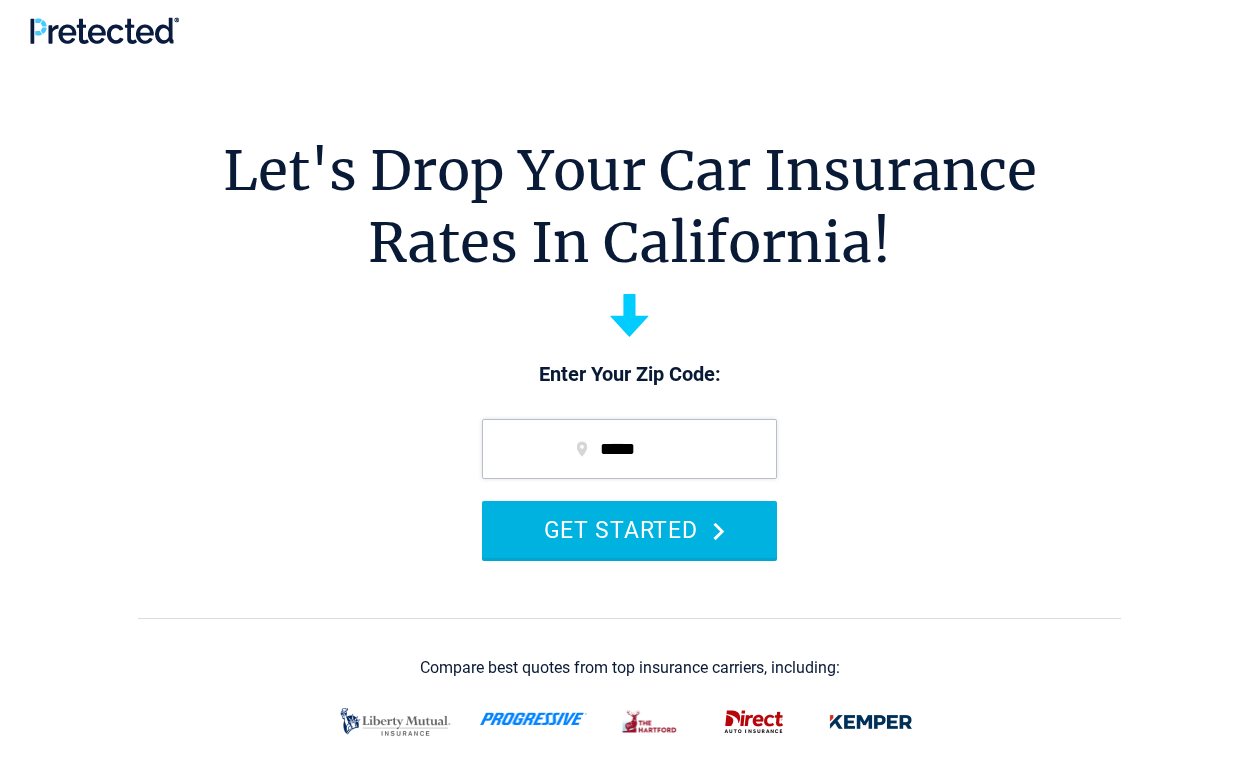 click on "GET STARTED" at bounding box center (629, 529) 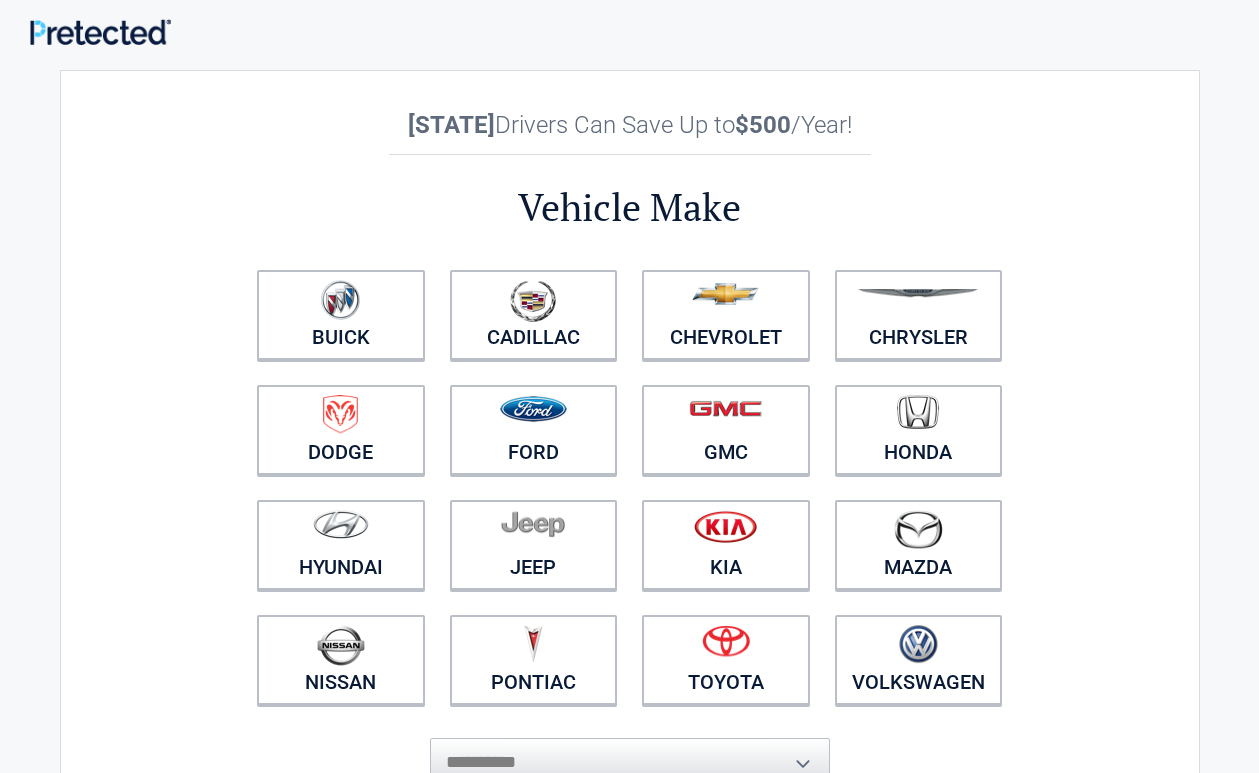 scroll, scrollTop: 0, scrollLeft: 0, axis: both 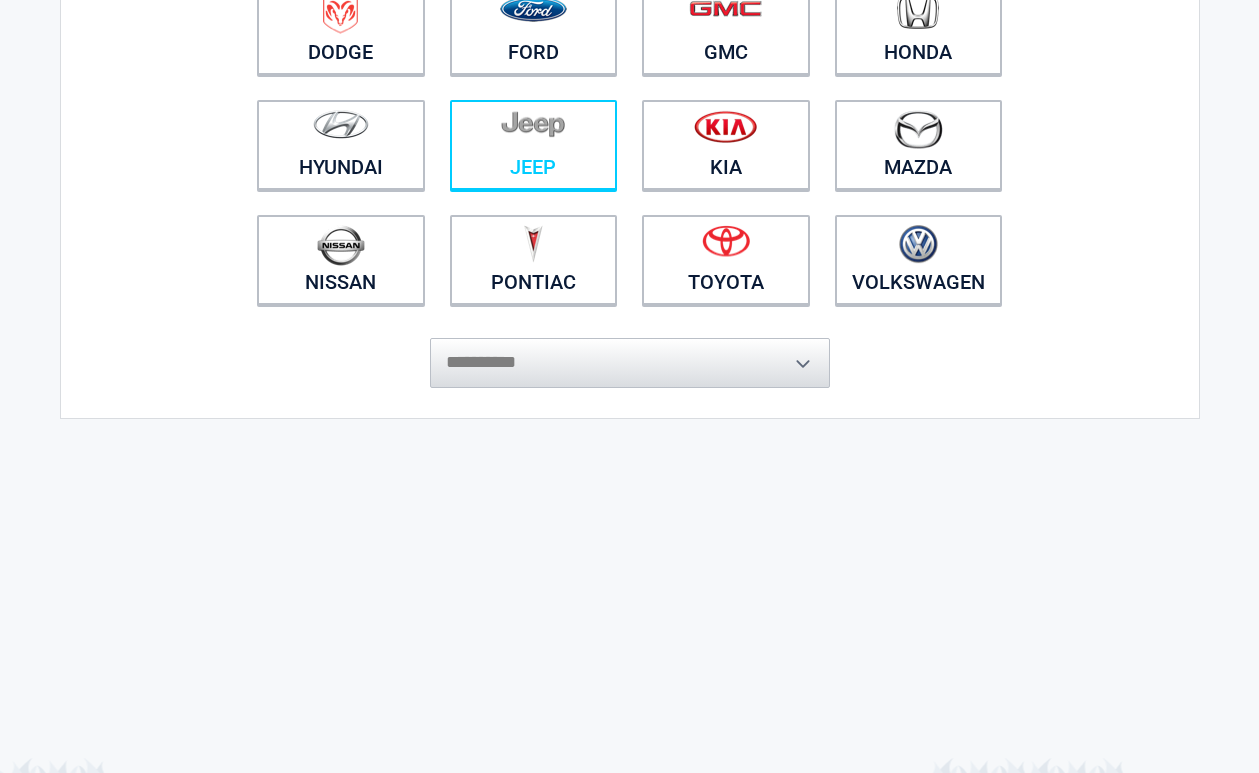 click at bounding box center [534, 132] 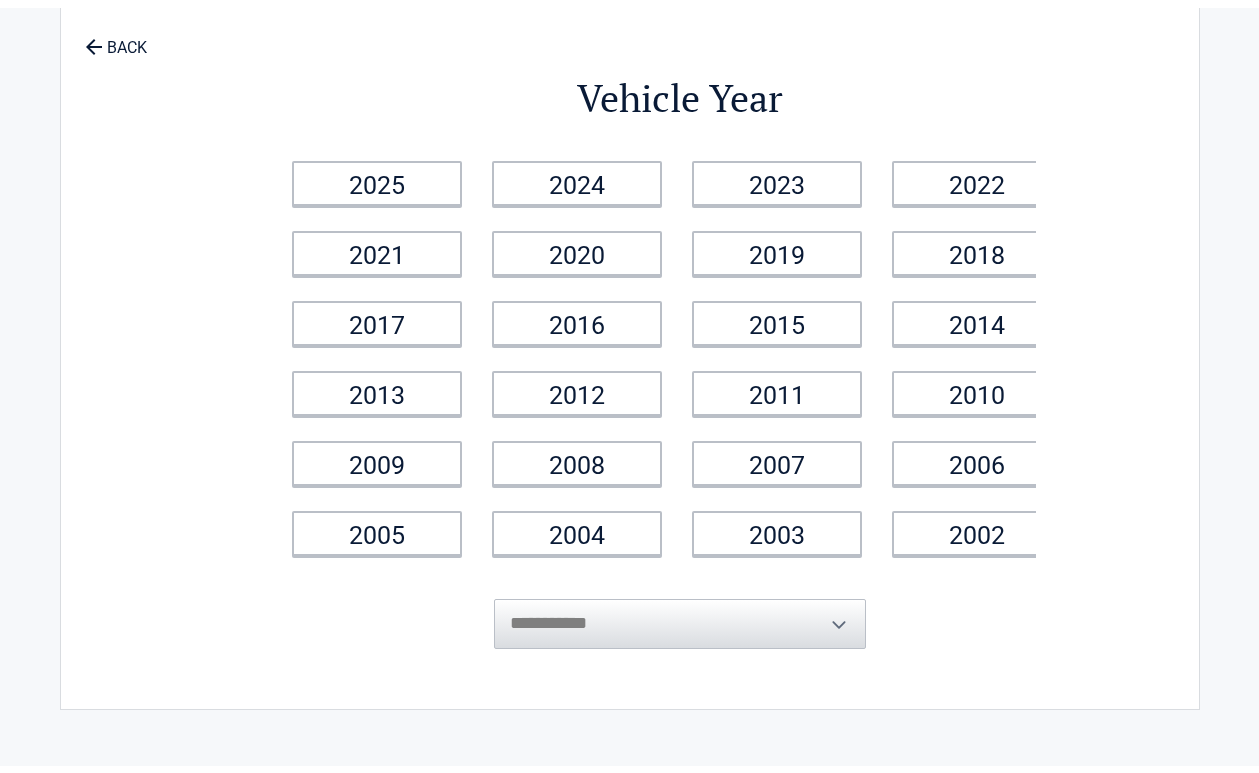 scroll, scrollTop: 0, scrollLeft: 0, axis: both 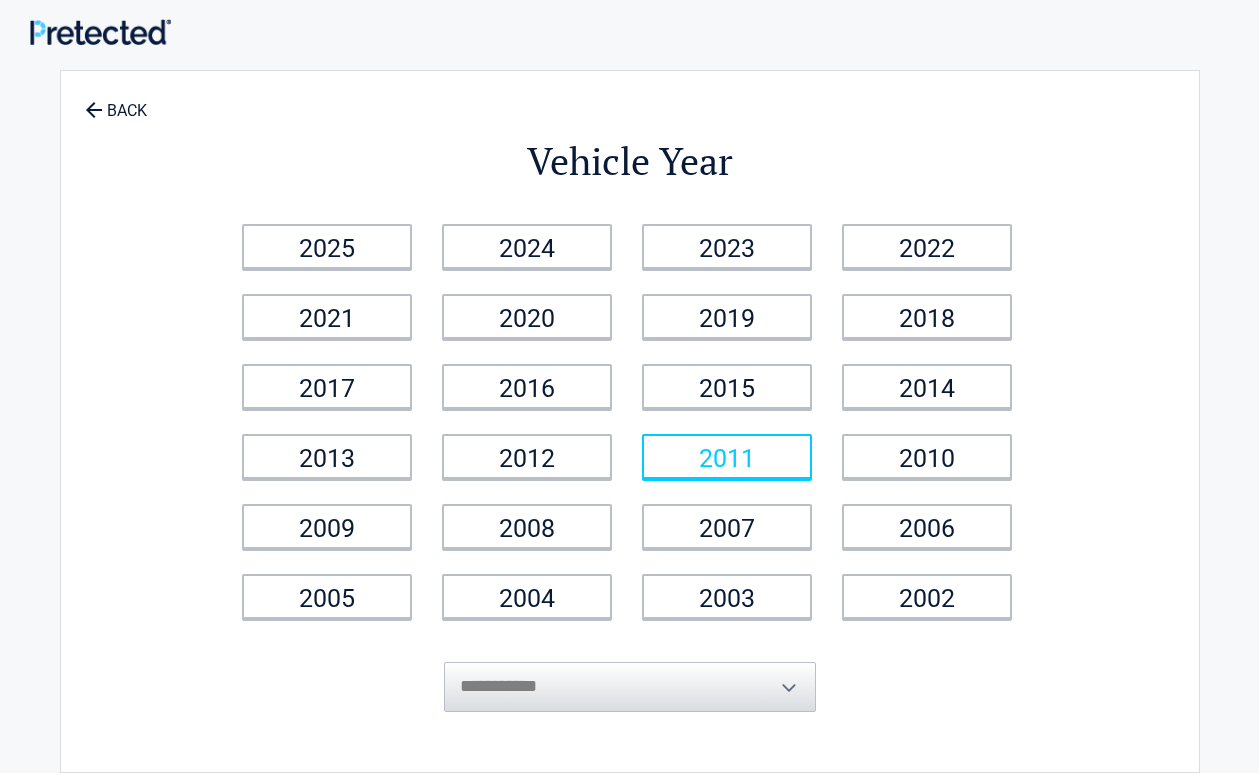 click on "2011" at bounding box center [727, 456] 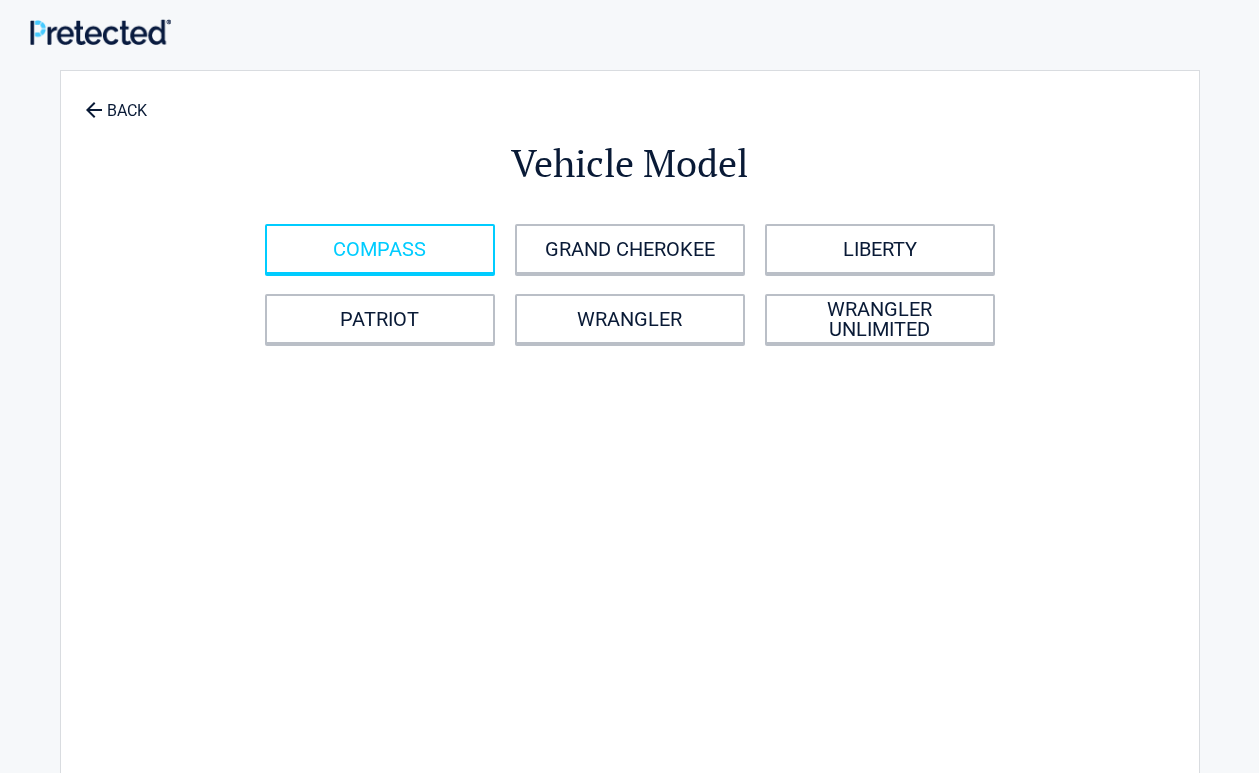 click on "COMPASS" at bounding box center (380, 249) 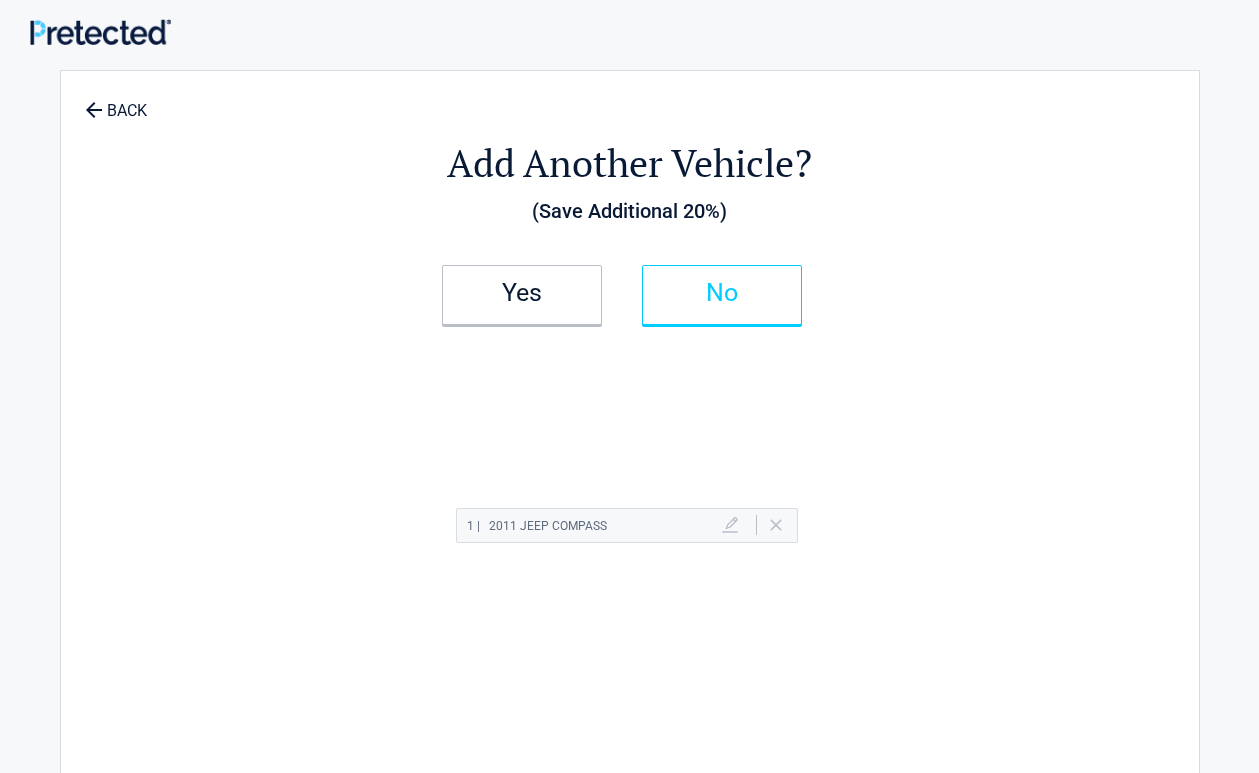 click on "No" at bounding box center (722, 293) 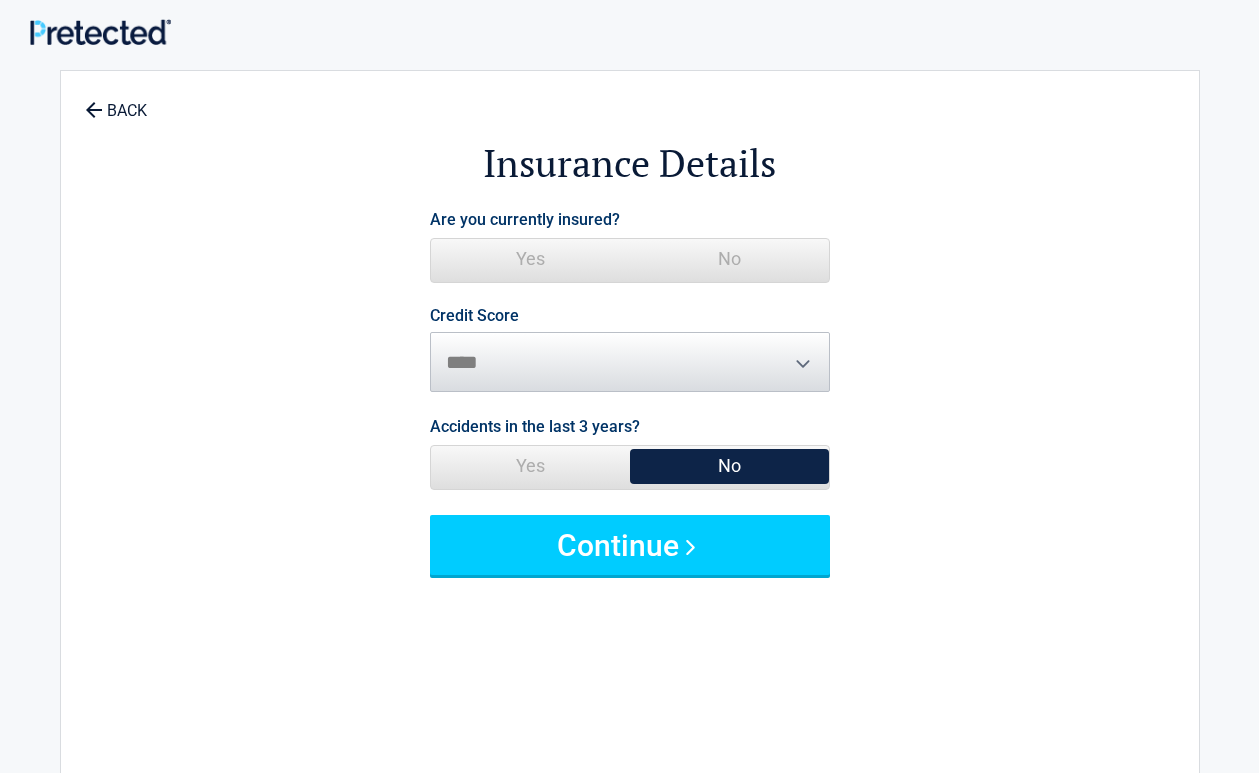 click on "No" at bounding box center (729, 259) 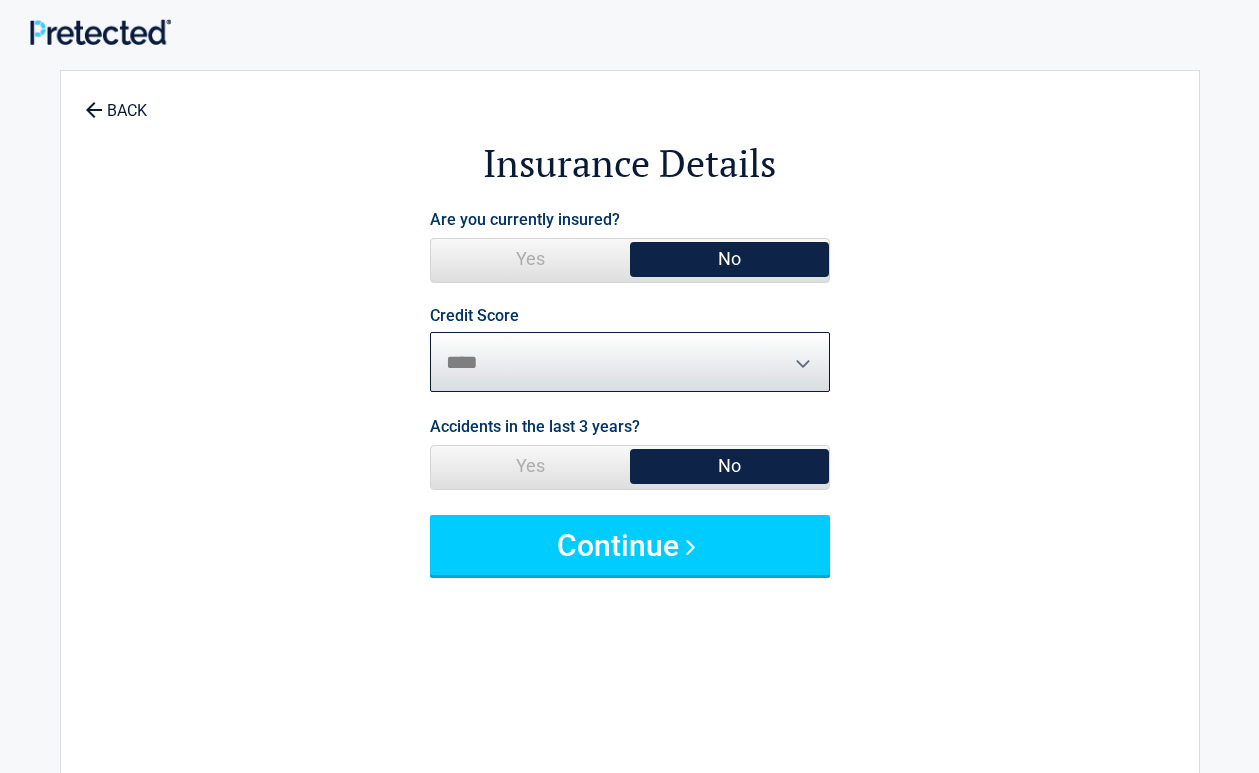click on "*********
****
*******
****" at bounding box center (630, 362) 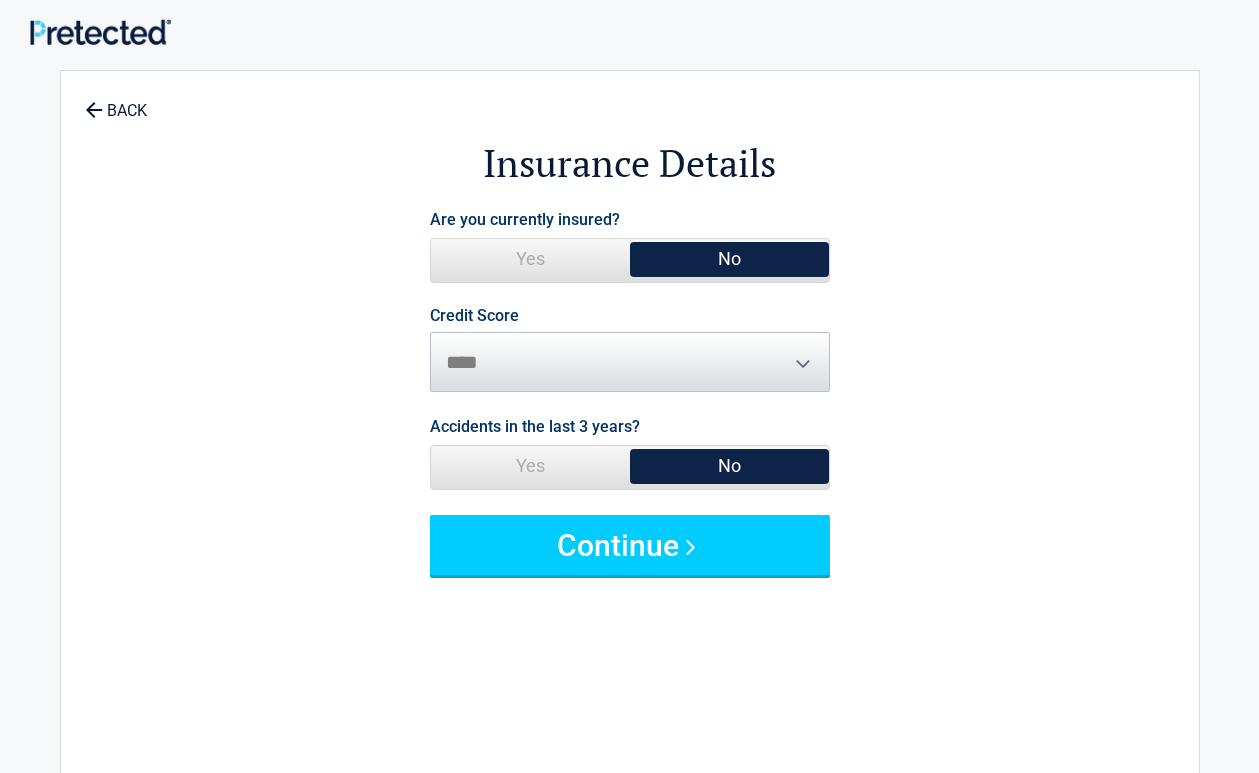 click on "Yes" at bounding box center [530, 466] 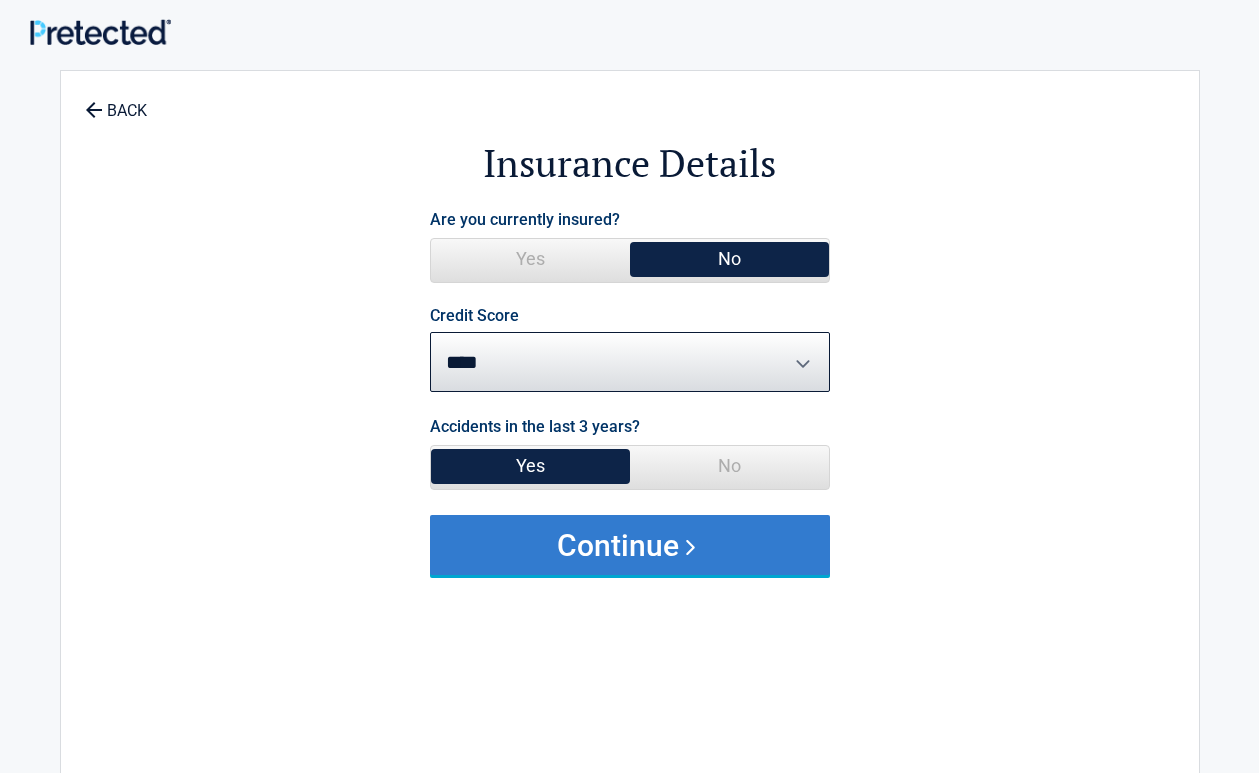 click on "Continue" at bounding box center [630, 545] 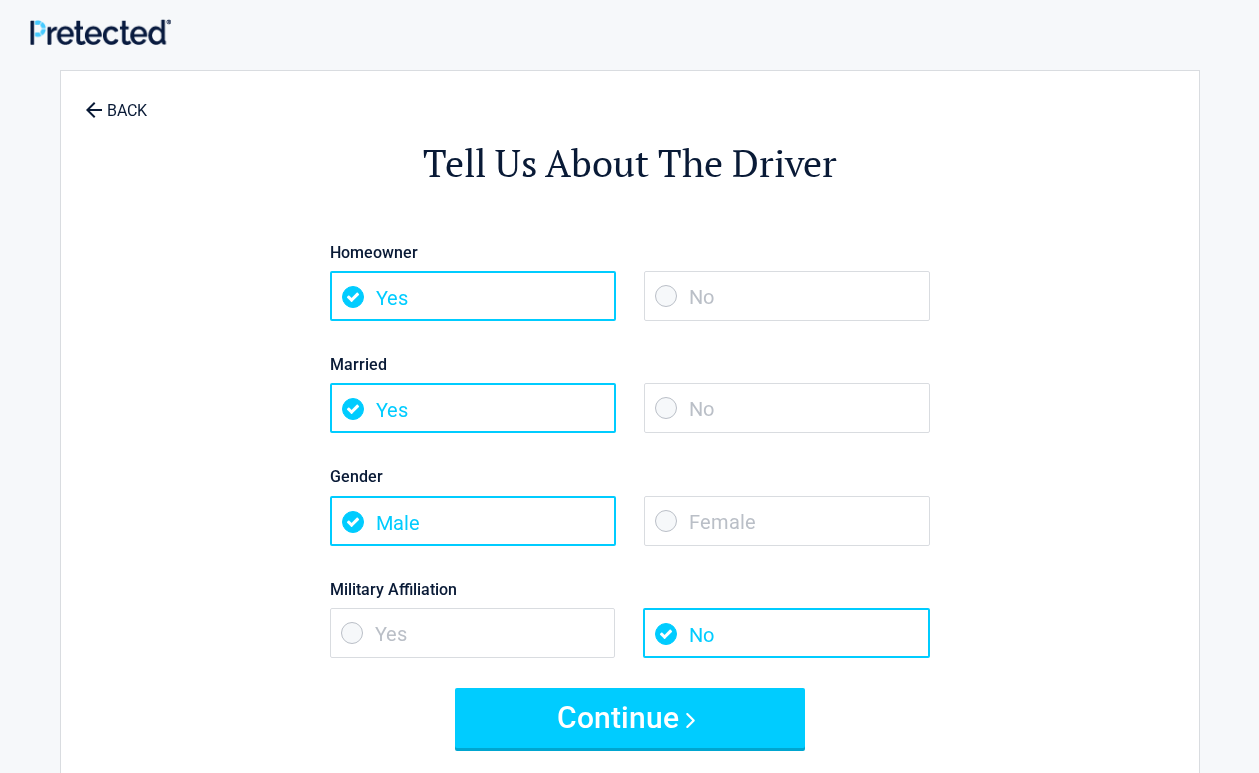 click on "No" at bounding box center [787, 296] 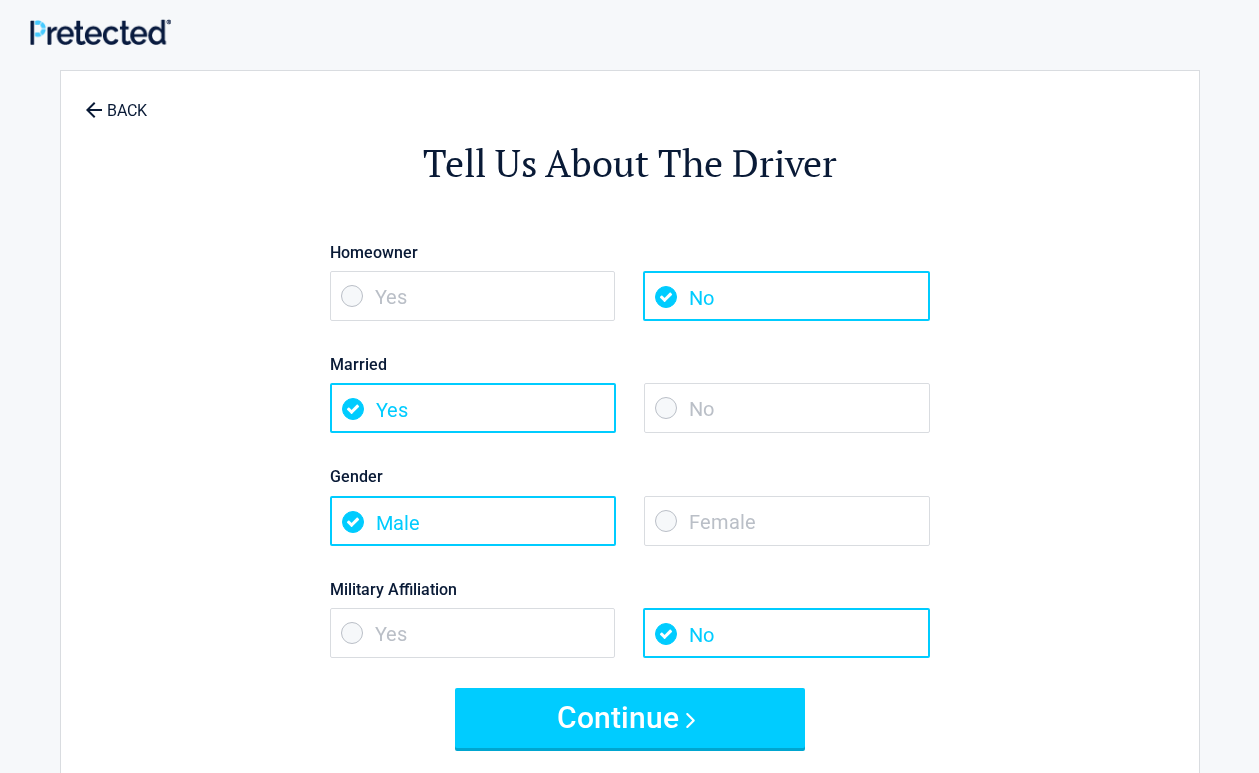 click on "No" at bounding box center [787, 408] 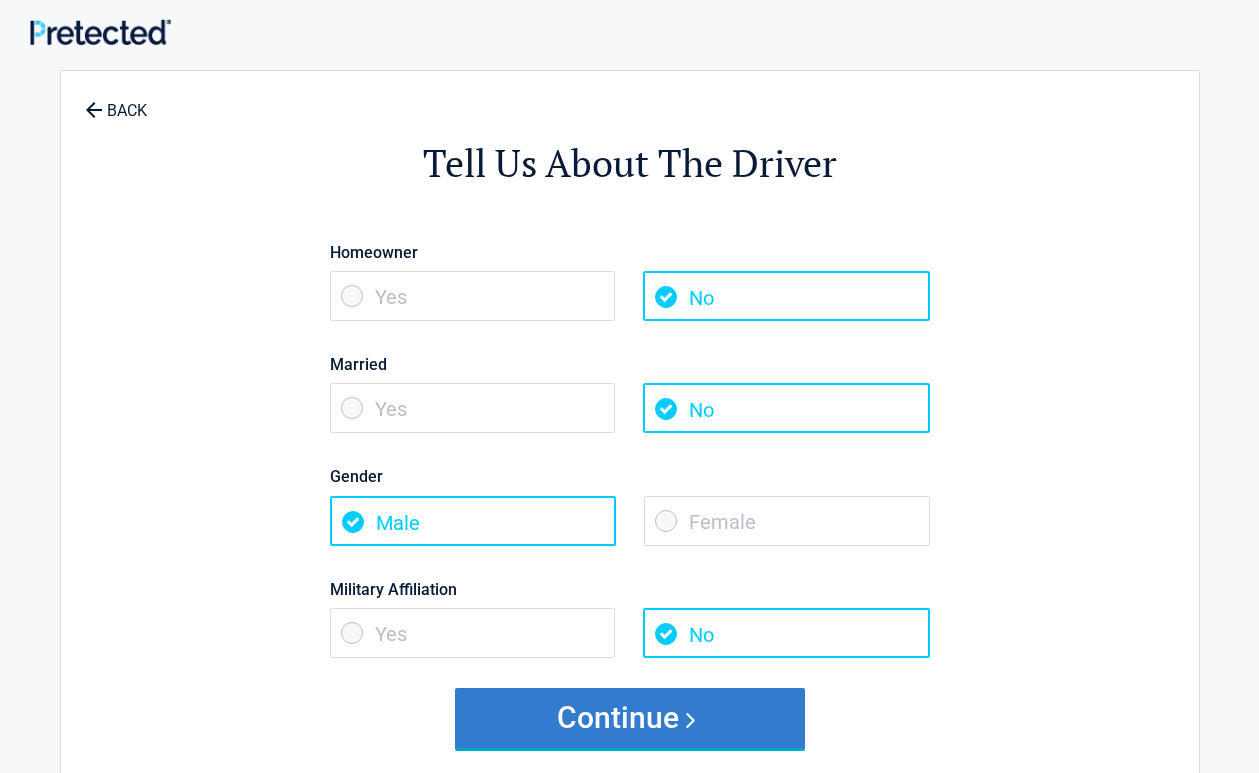 click on "Continue" at bounding box center [630, 718] 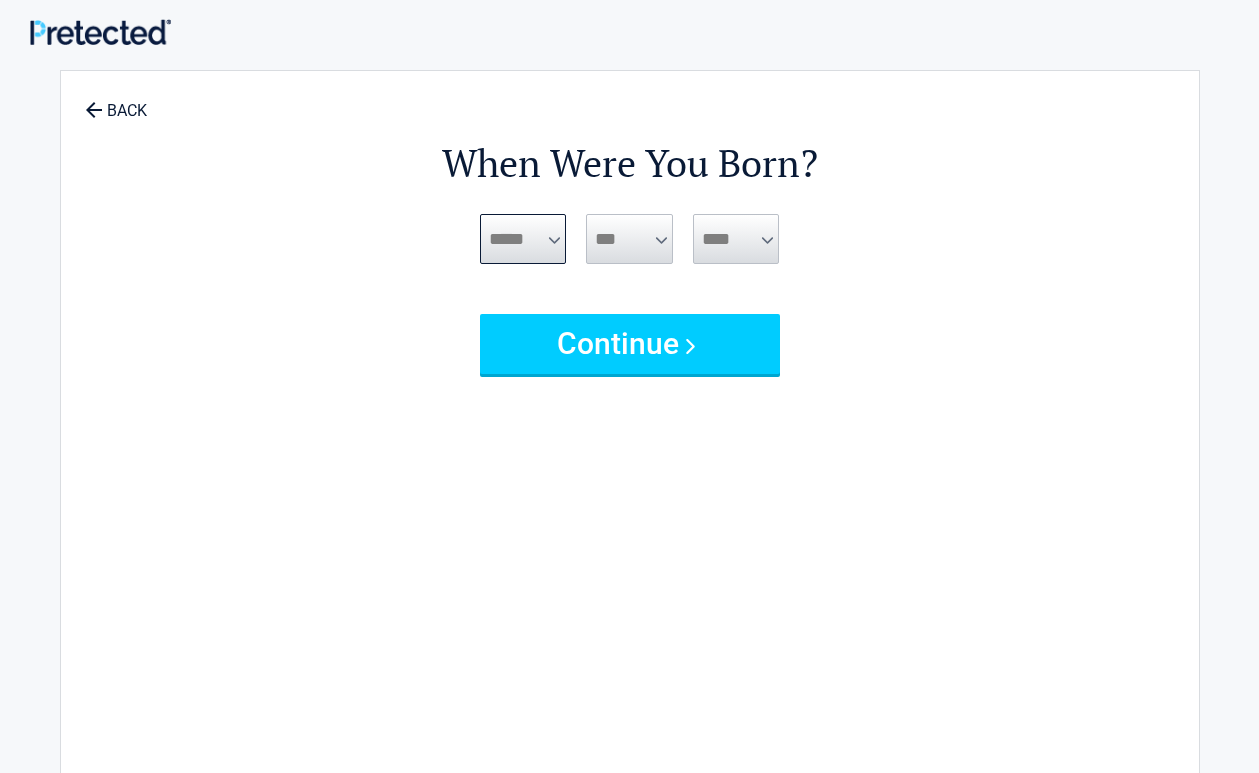 drag, startPoint x: 544, startPoint y: 230, endPoint x: 549, endPoint y: 259, distance: 29.427877 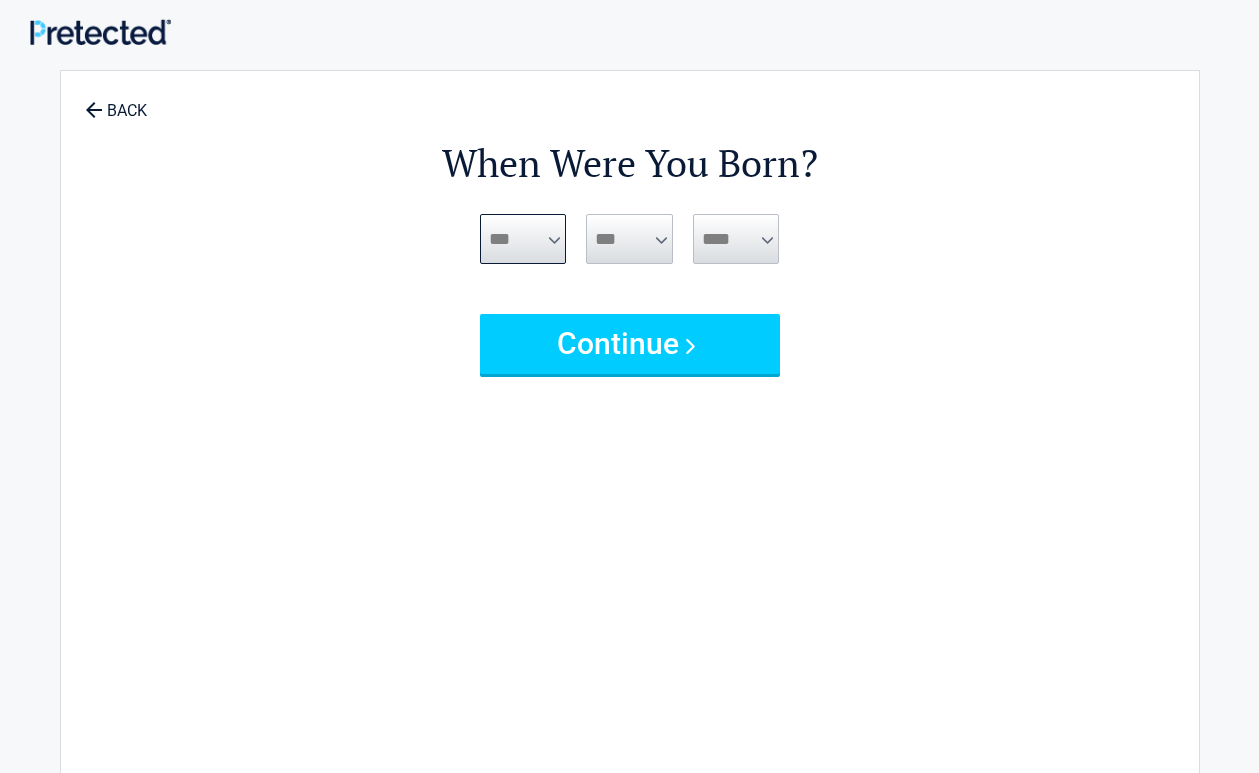 click on "*****
***
***
***
***
***
***
***
***
***
***
***
***" at bounding box center (523, 239) 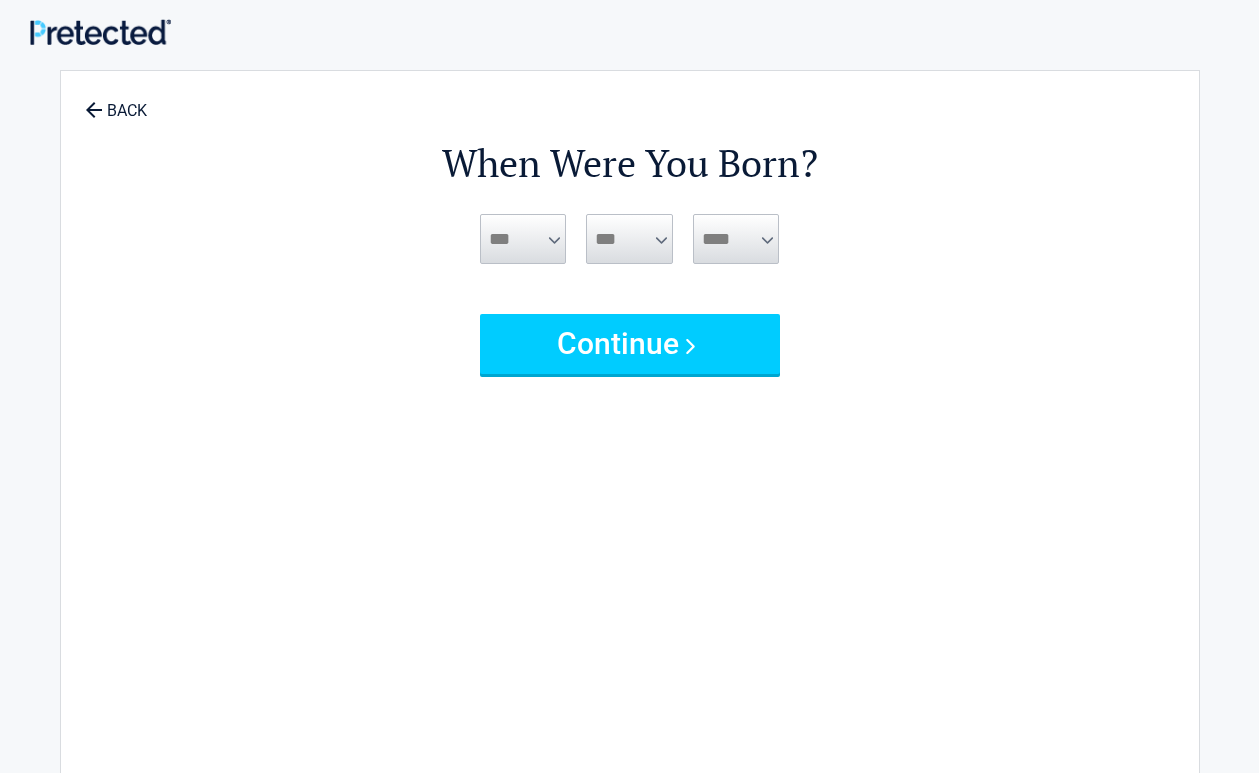 click on "*** * * * * * * * * * ** ** ** ** ** ** ** ** ** ** ** ** ** ** ** ** ** ** ** ** **" at bounding box center (629, 264) 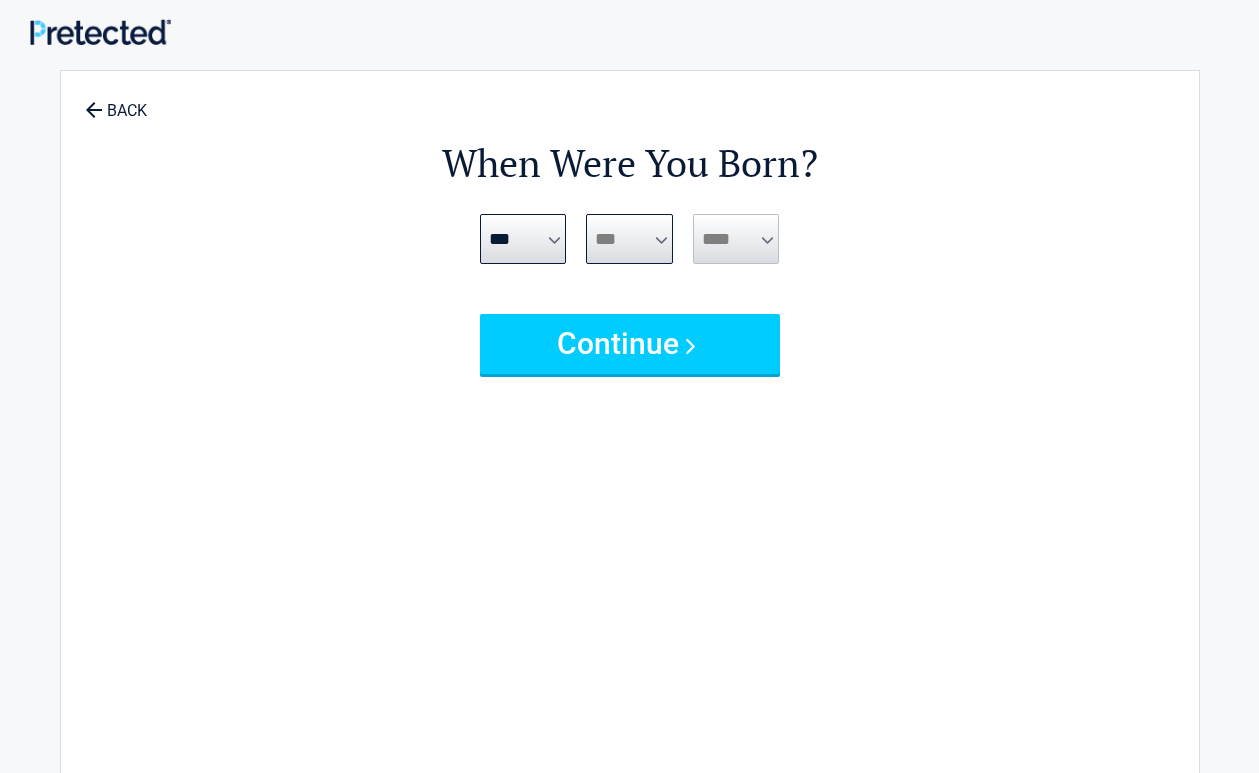 click on "*** * * * * * * * * * ** ** ** ** ** ** ** ** ** ** ** ** ** ** ** ** ** ** ** ** **" at bounding box center [629, 239] 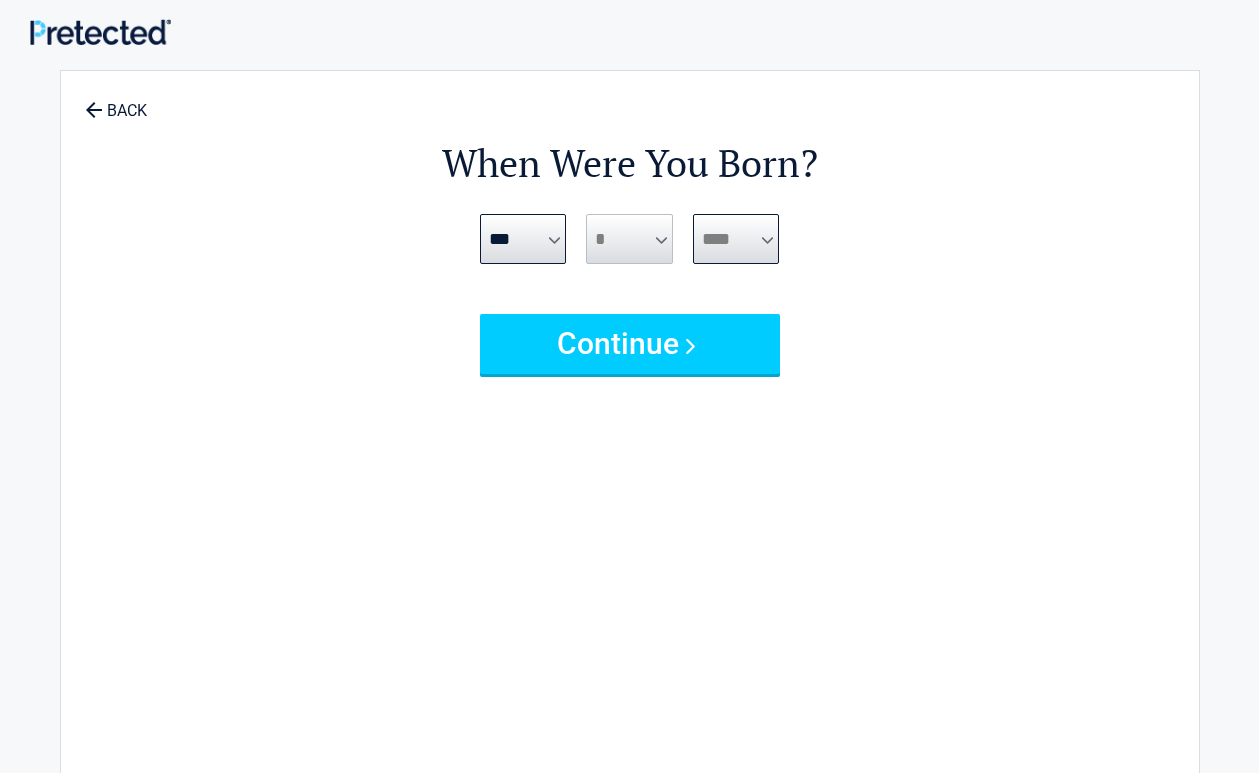 click on "****
****
****
****
****
****
****
****
****
****
****
****
****
****
****
****
****
****
****
****
****
****
****
****
****
****
****
****
****
****
****
****
****
****
****
****
****
****
****
****
****
****
****
****
****
****
****
****
****
****
****
****
****
****
****
****
****
****
****
****
****
****
****
****" at bounding box center (736, 239) 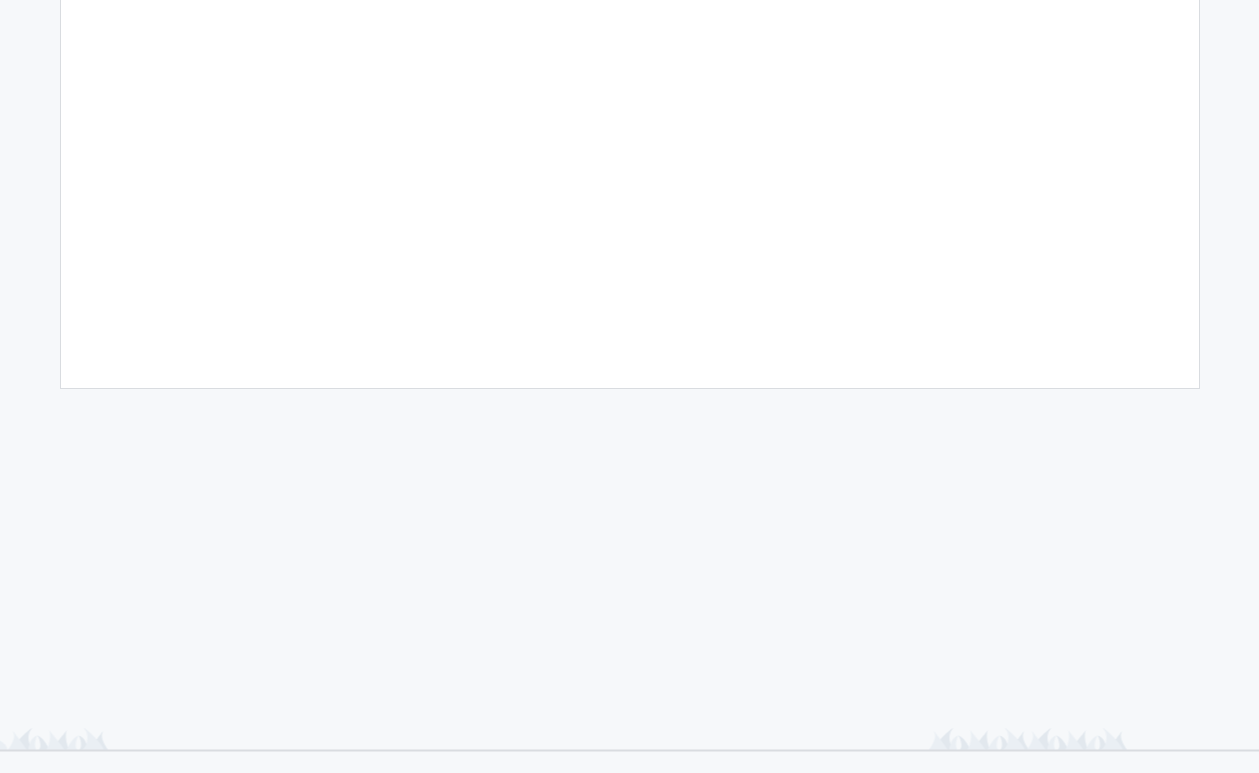 scroll, scrollTop: 0, scrollLeft: 0, axis: both 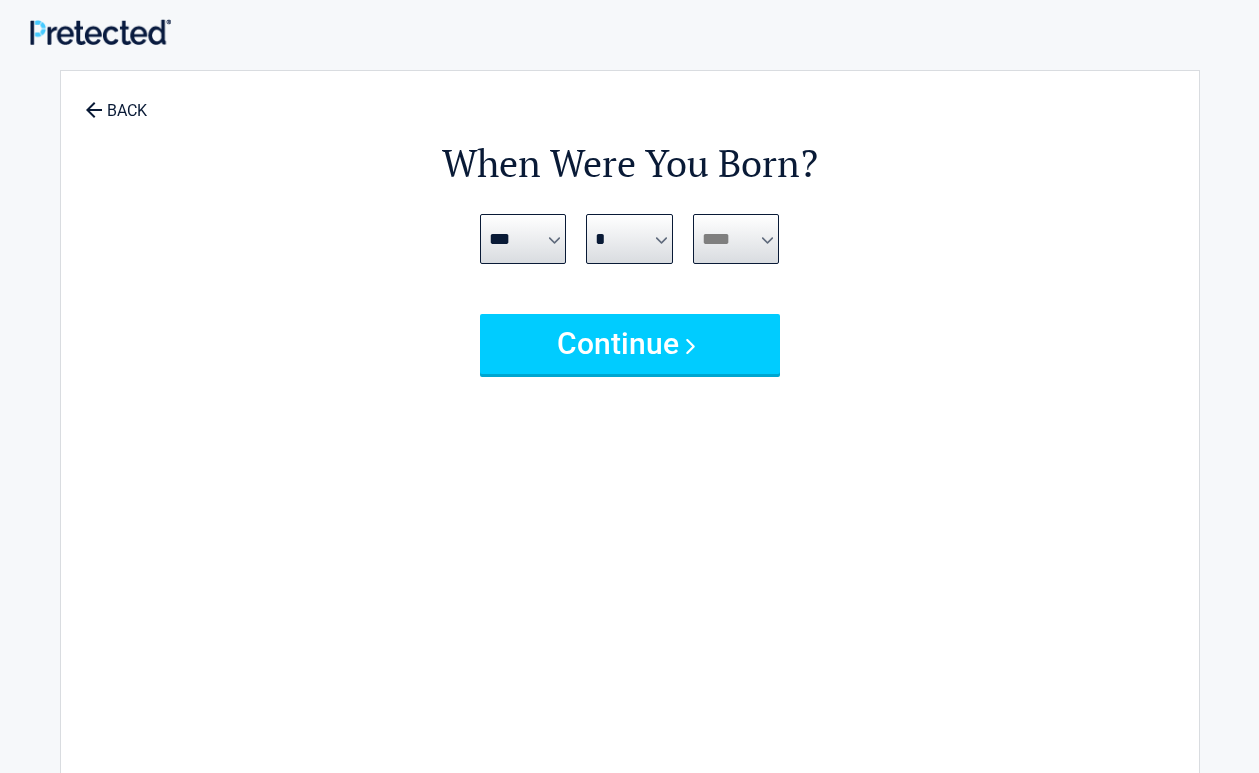 click on "****
****
****
****
****
****
****
****
****
****
****
****
****
****
****
****
****
****
****
****
****
****
****
****
****
****
****
****
****
****
****
****
****
****
****
****
****
****
****
****
****
****
****
****
****
****
****
****
****
****
****
****
****
****
****
****
****
****
****
****
****
****
****
****" at bounding box center [736, 239] 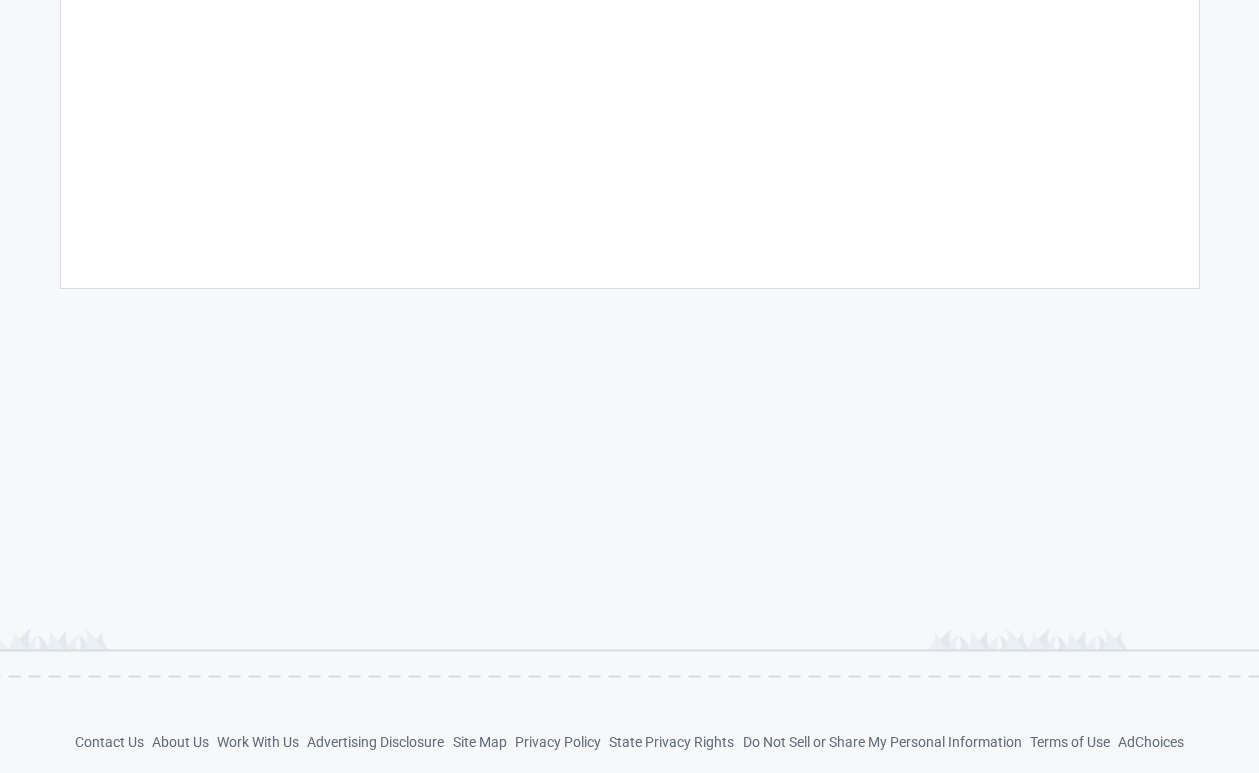 scroll, scrollTop: 100, scrollLeft: 0, axis: vertical 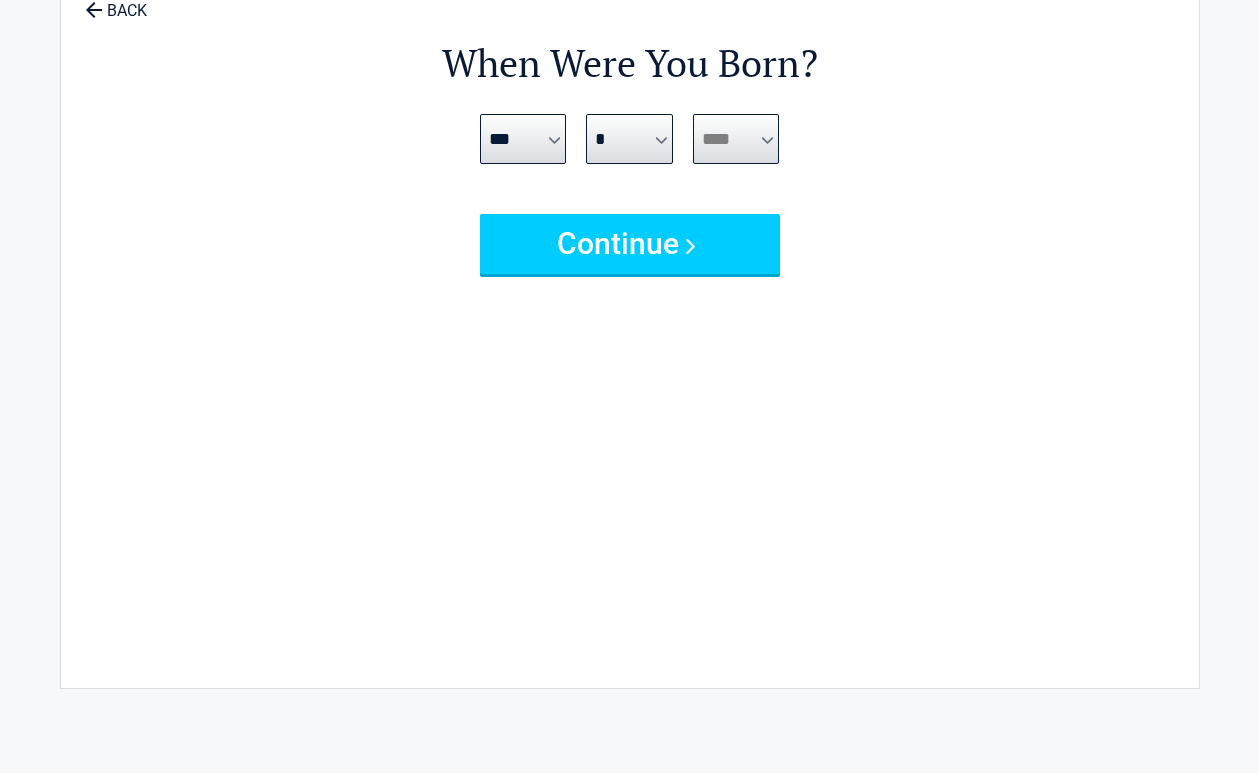 click on "****
****
****
****
****
****
****
****
****
****
****
****
****
****
****
****
****
****
****
****
****
****
****
****
****
****
****
****
****
****
****
****
****
****
****
****
****
****
****
****
****
****
****
****
****
****
****
****
****
****
****
****
****
****
****
****
****
****
****
****
****
****
****
****" at bounding box center [736, 139] 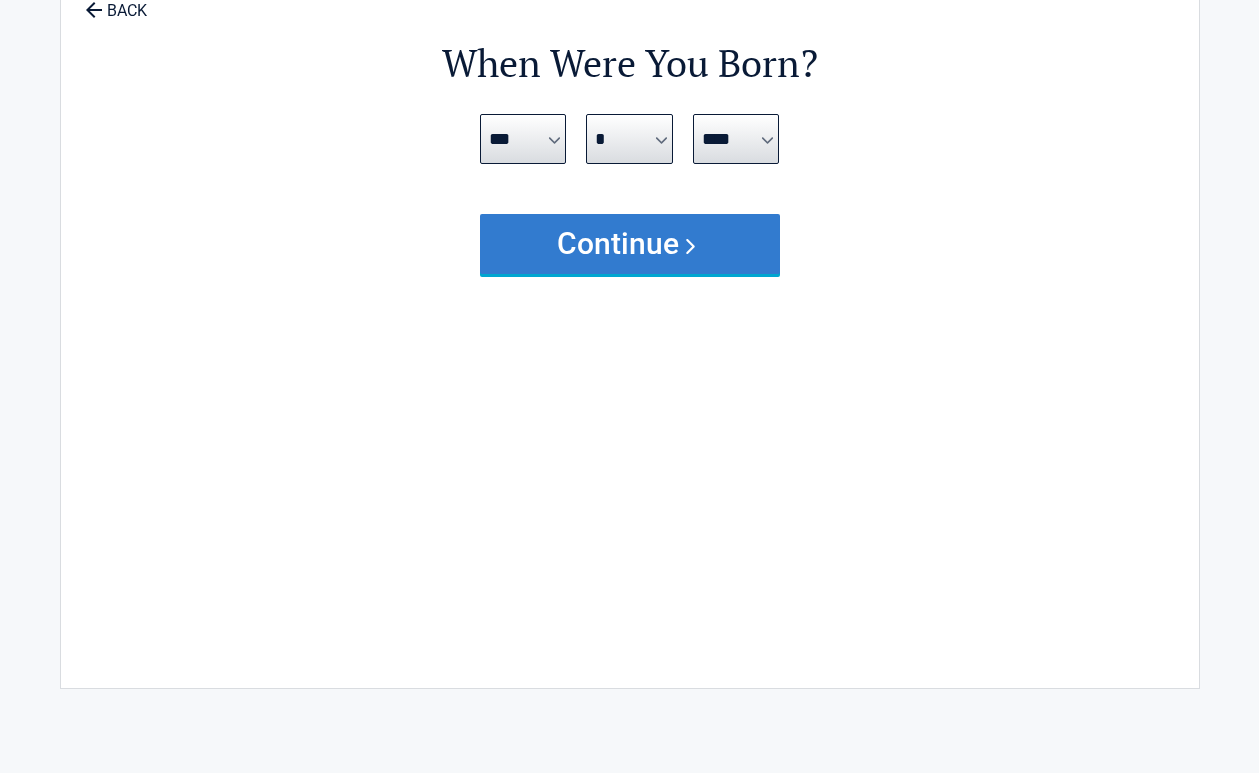 click on "Continue" at bounding box center (630, 244) 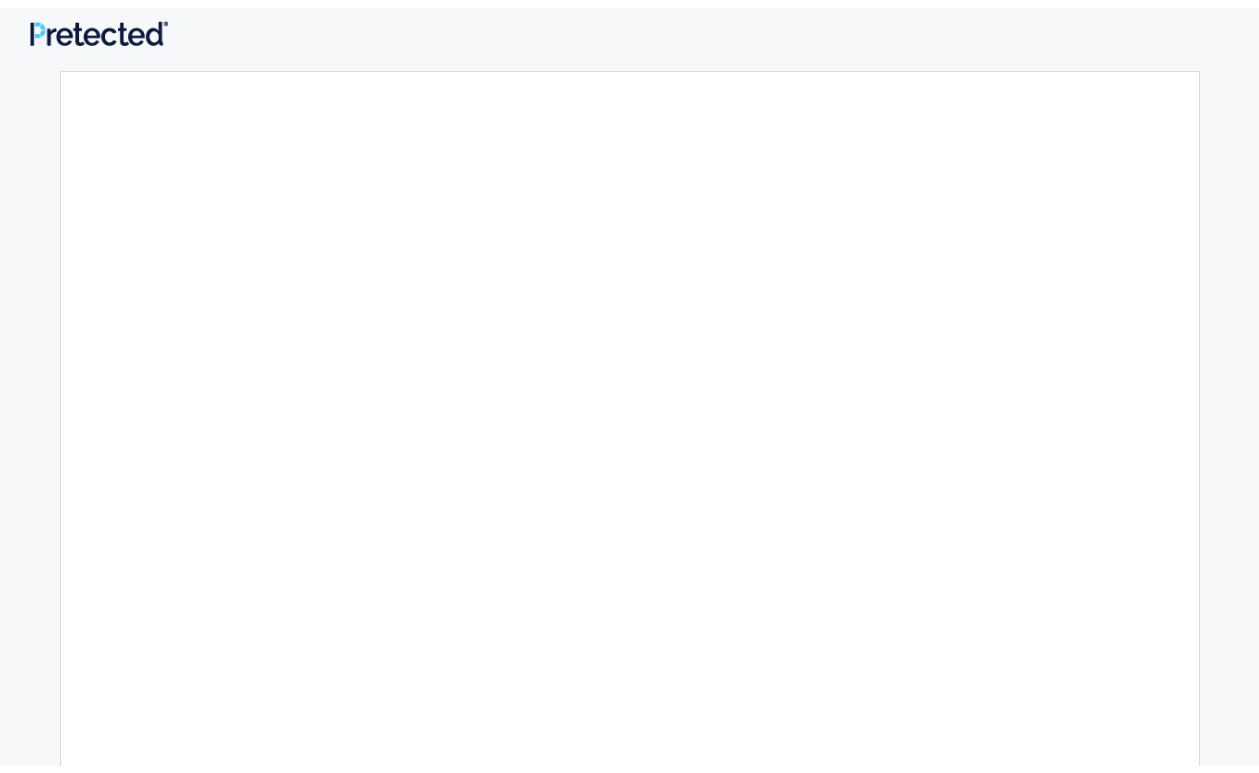 scroll, scrollTop: 0, scrollLeft: 0, axis: both 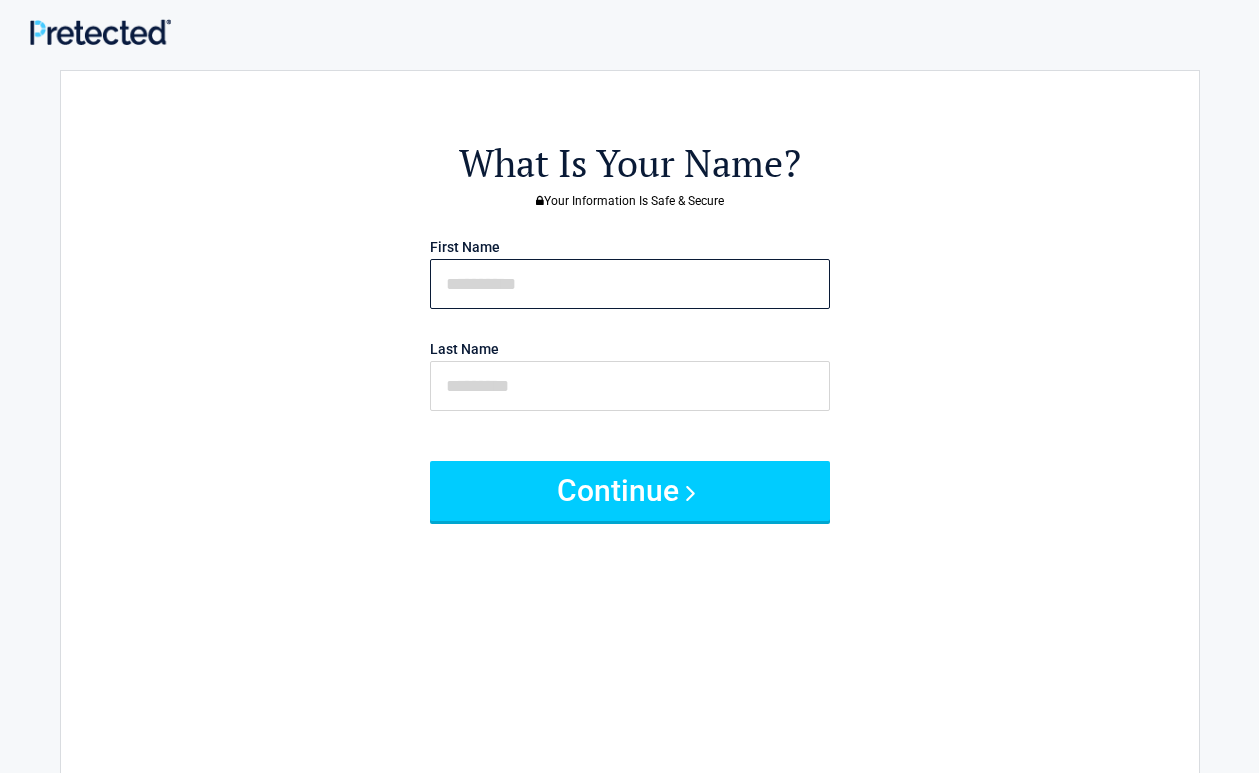 click at bounding box center (630, 284) 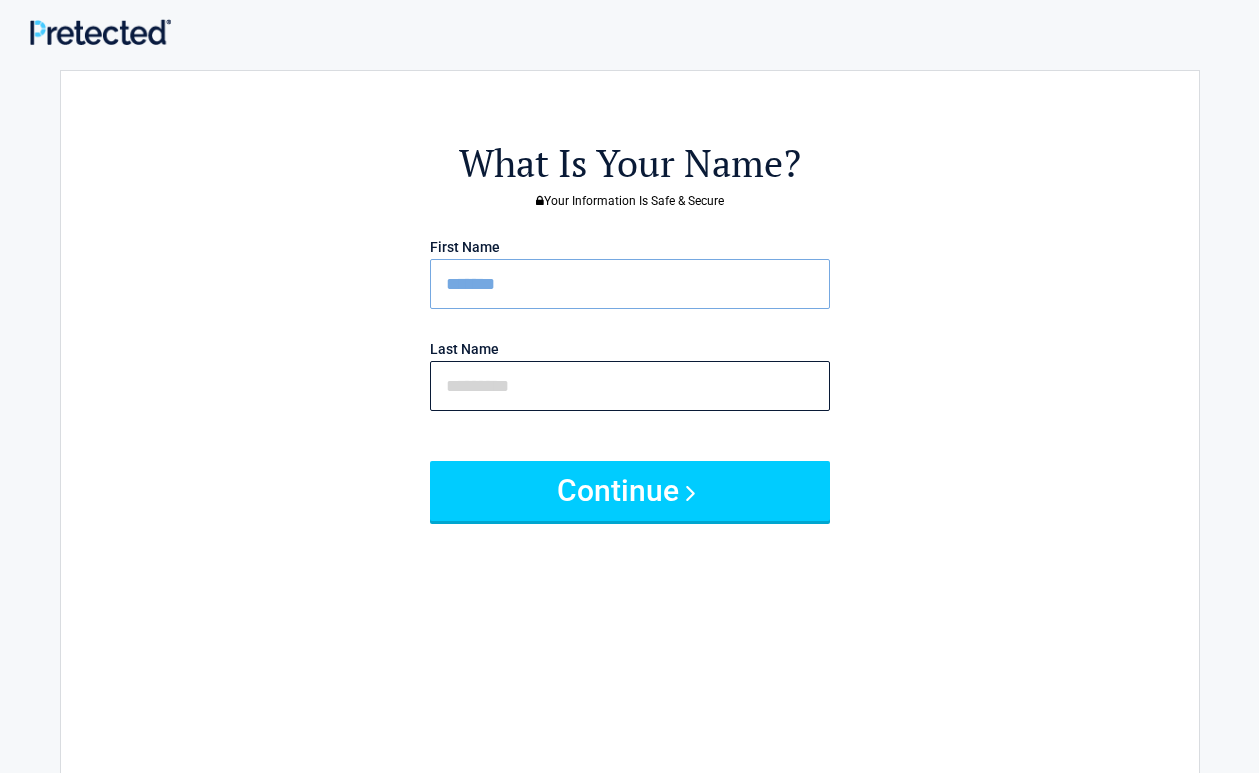 click at bounding box center [630, 386] 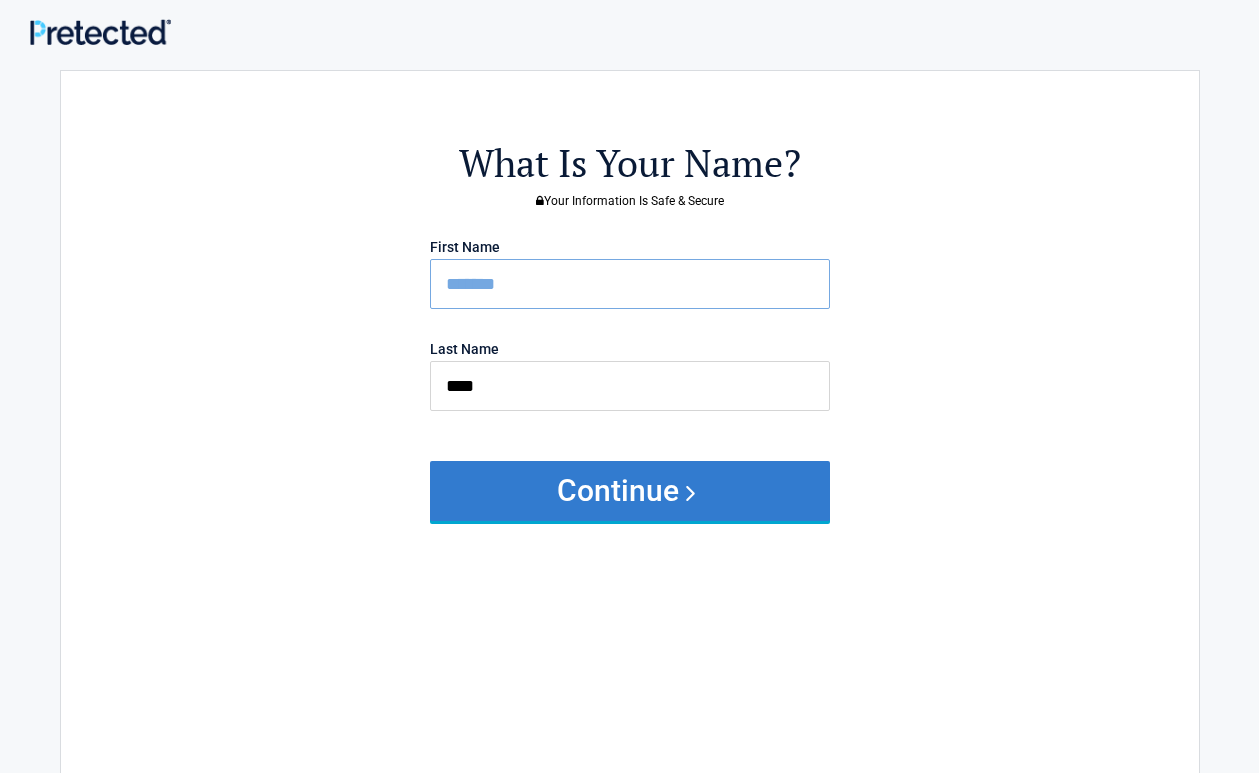 click on "Continue" at bounding box center (630, 491) 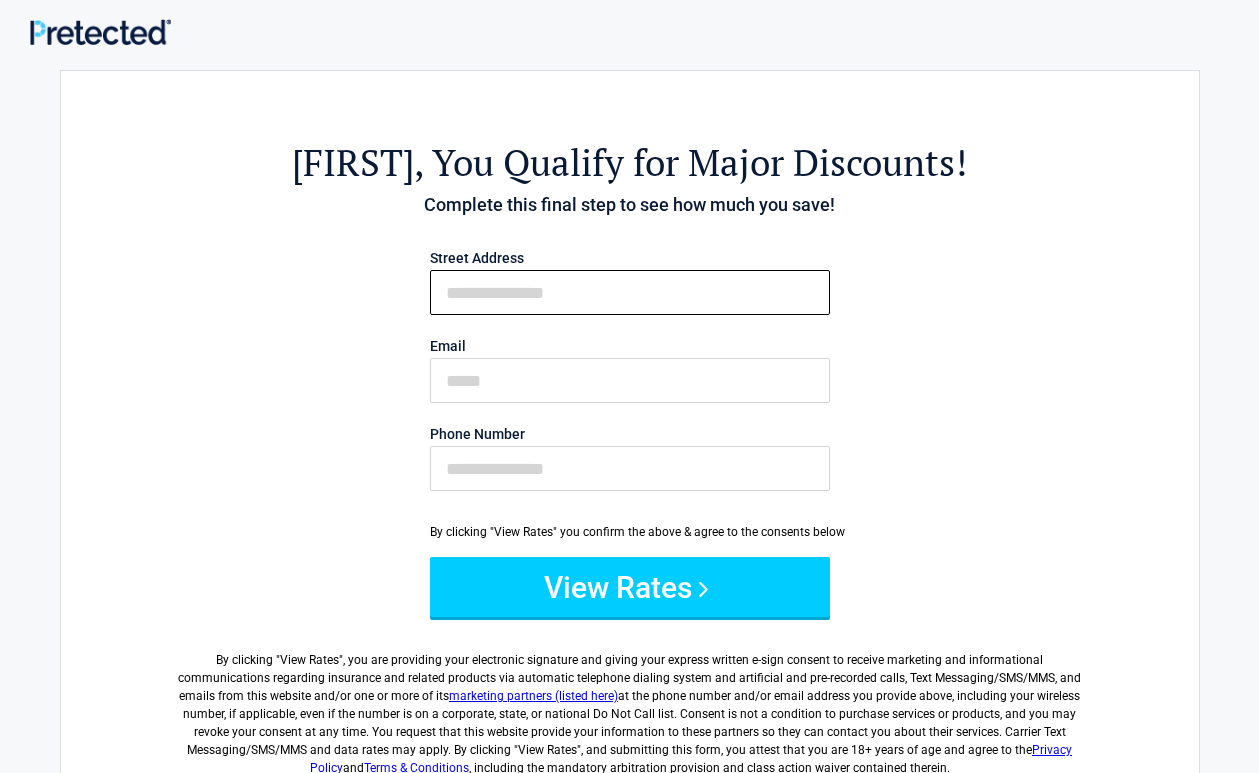 click on "First Name" at bounding box center (630, 292) 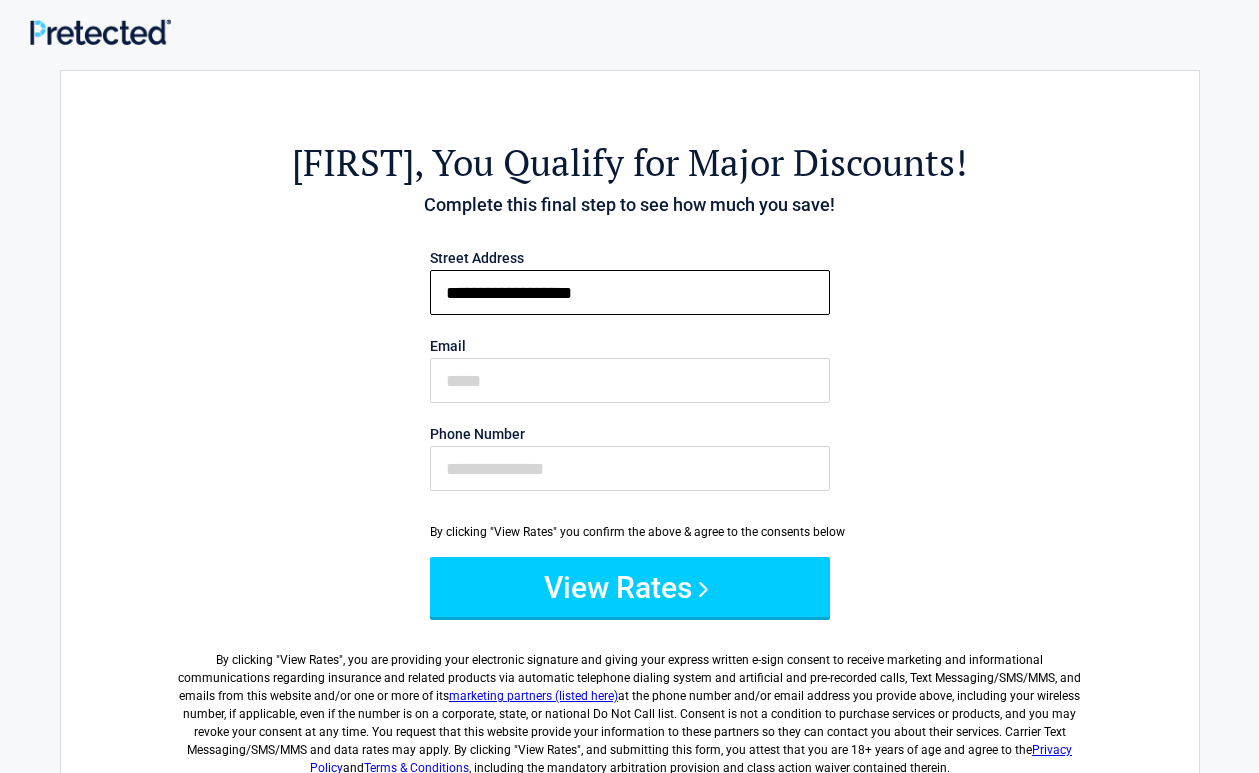 type on "**********" 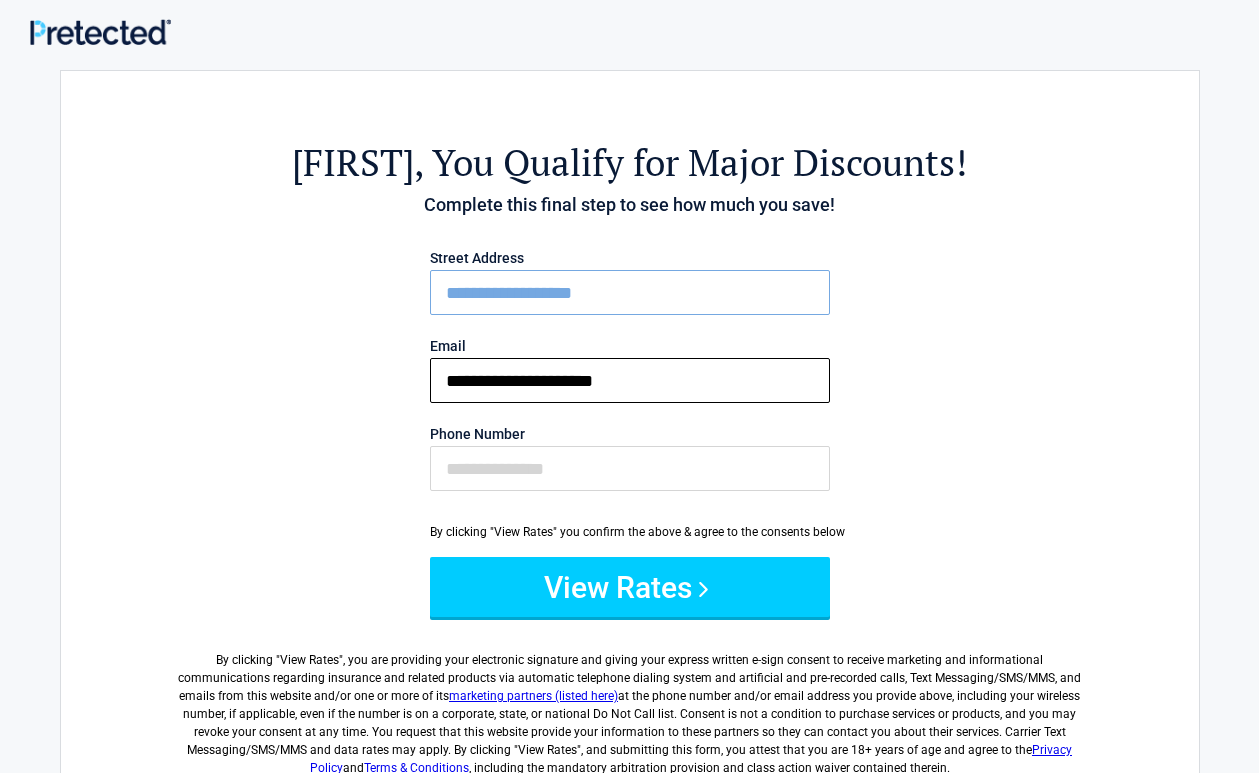 type on "**********" 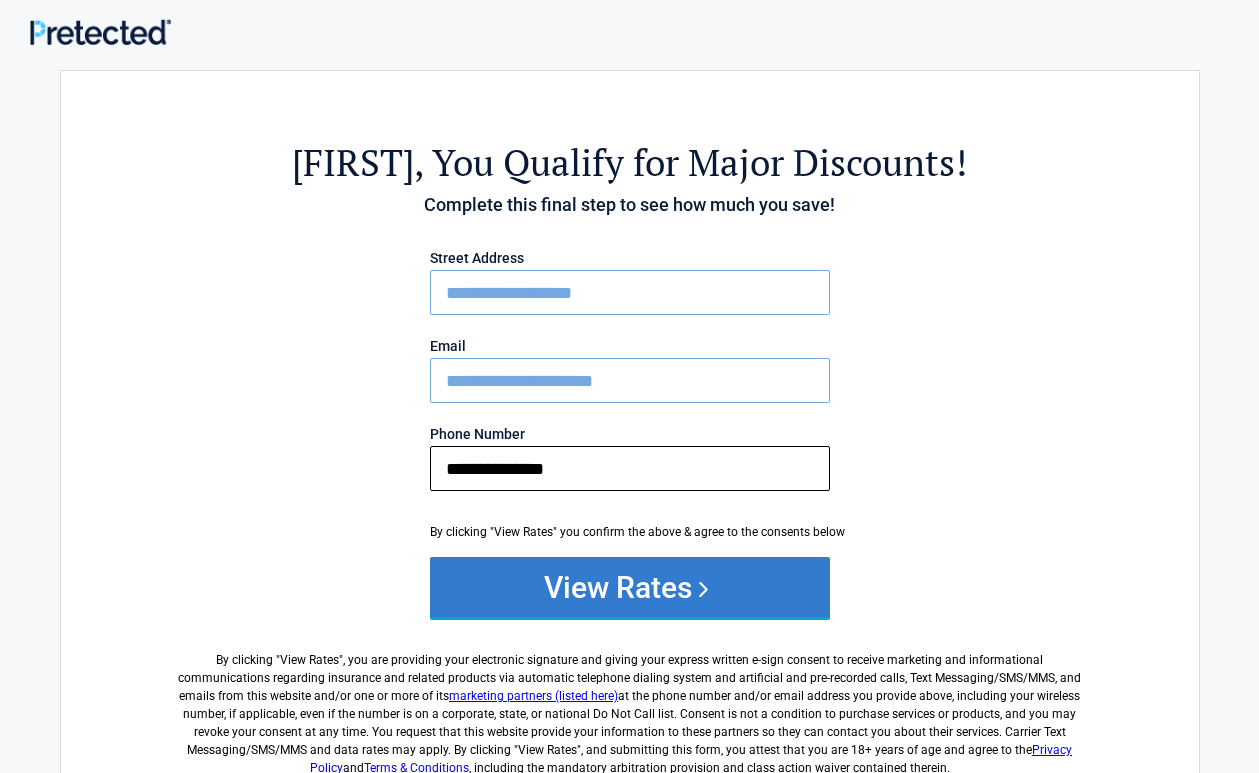 type on "**********" 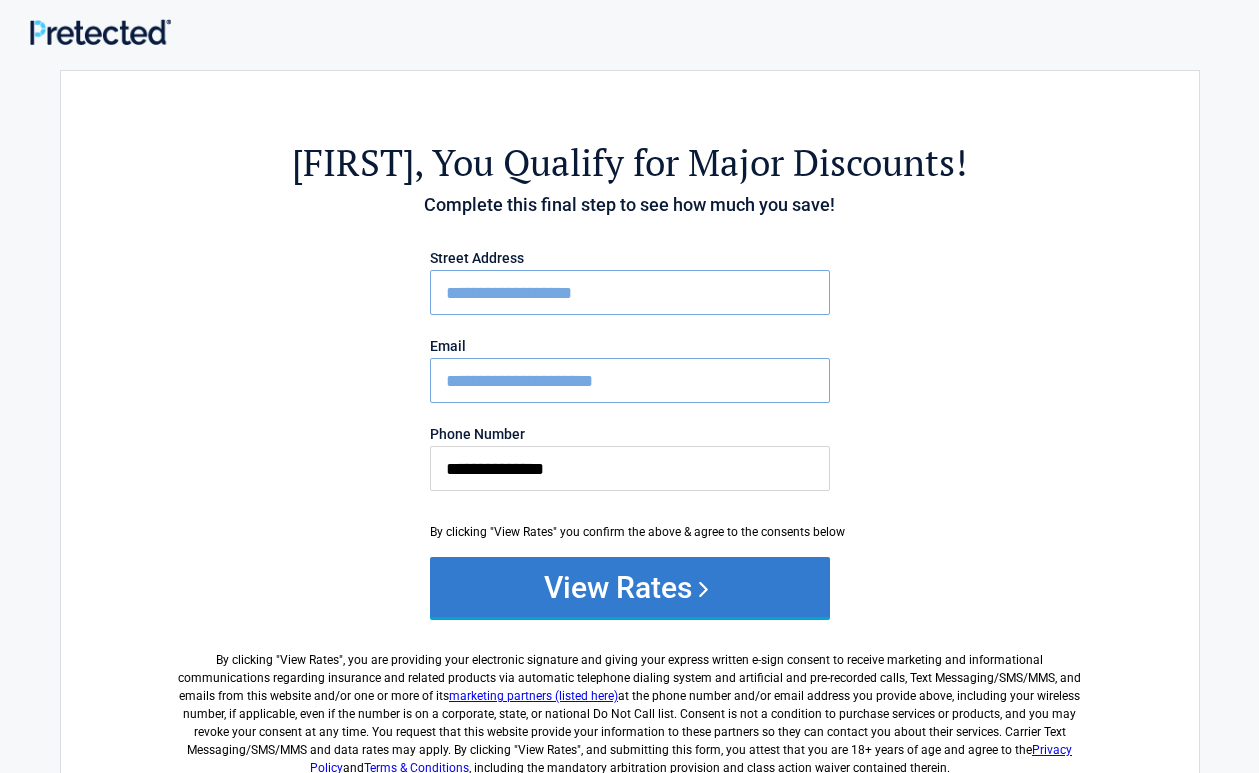 click on "View Rates" at bounding box center [630, 587] 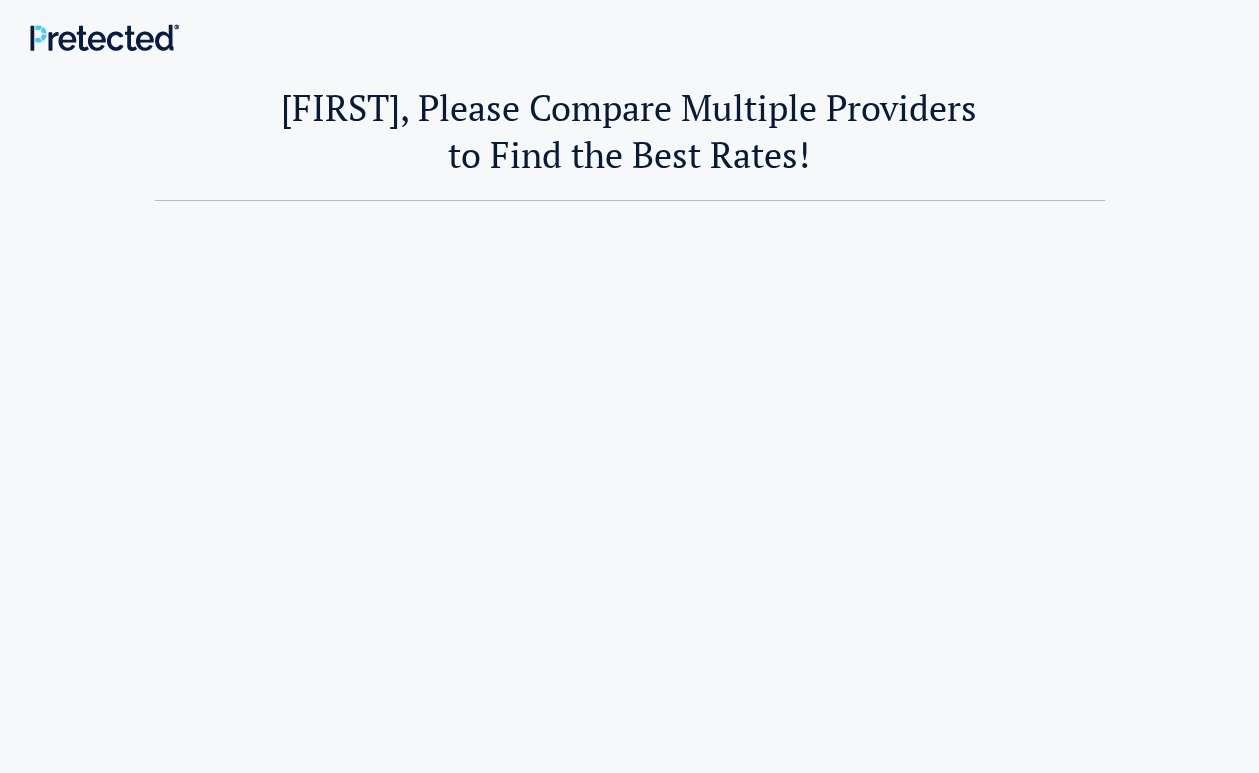 scroll, scrollTop: 0, scrollLeft: 0, axis: both 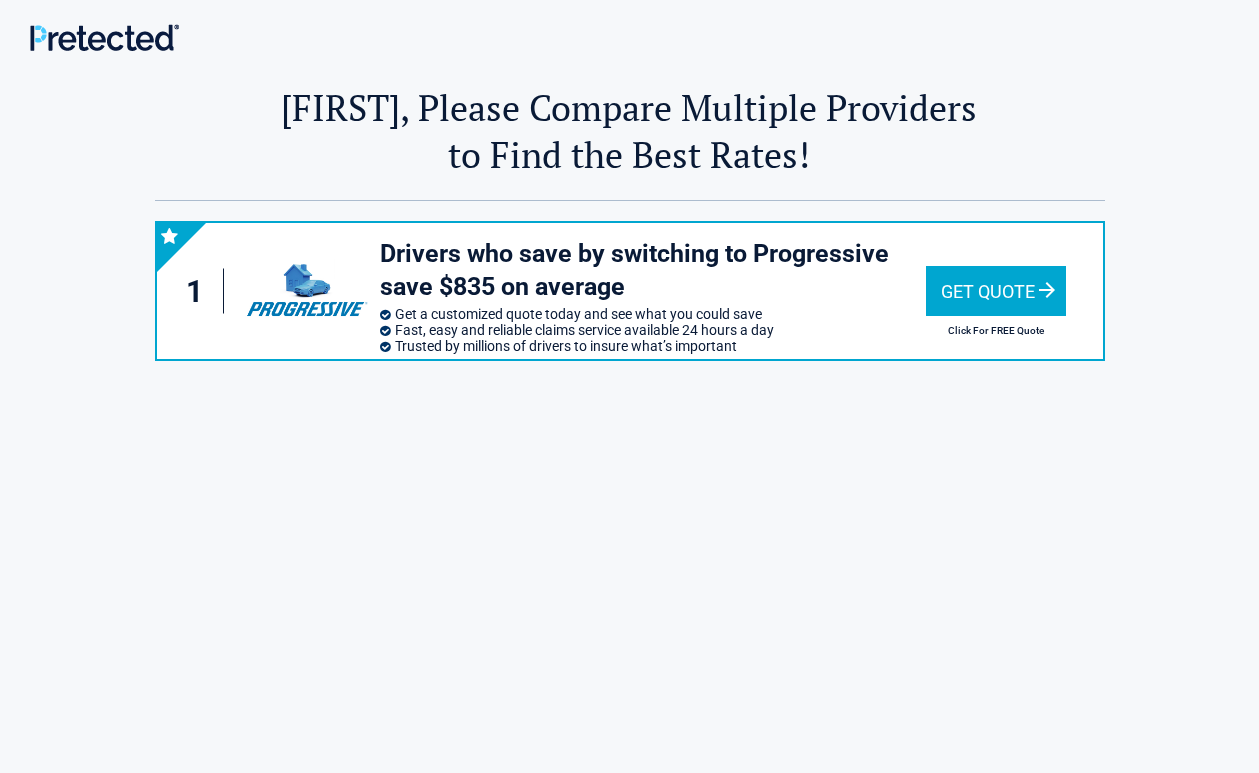 click on "Get Quote" at bounding box center [996, 291] 